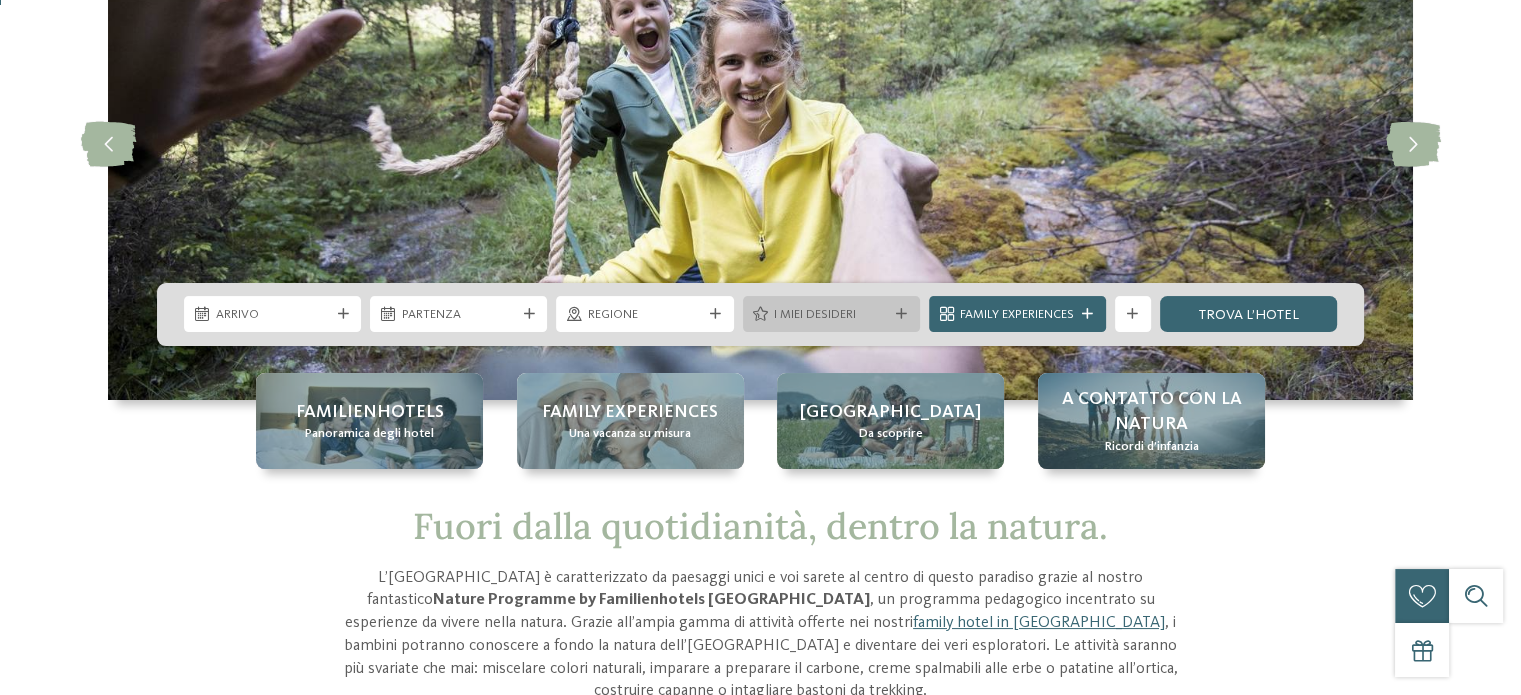 scroll, scrollTop: 0, scrollLeft: 0, axis: both 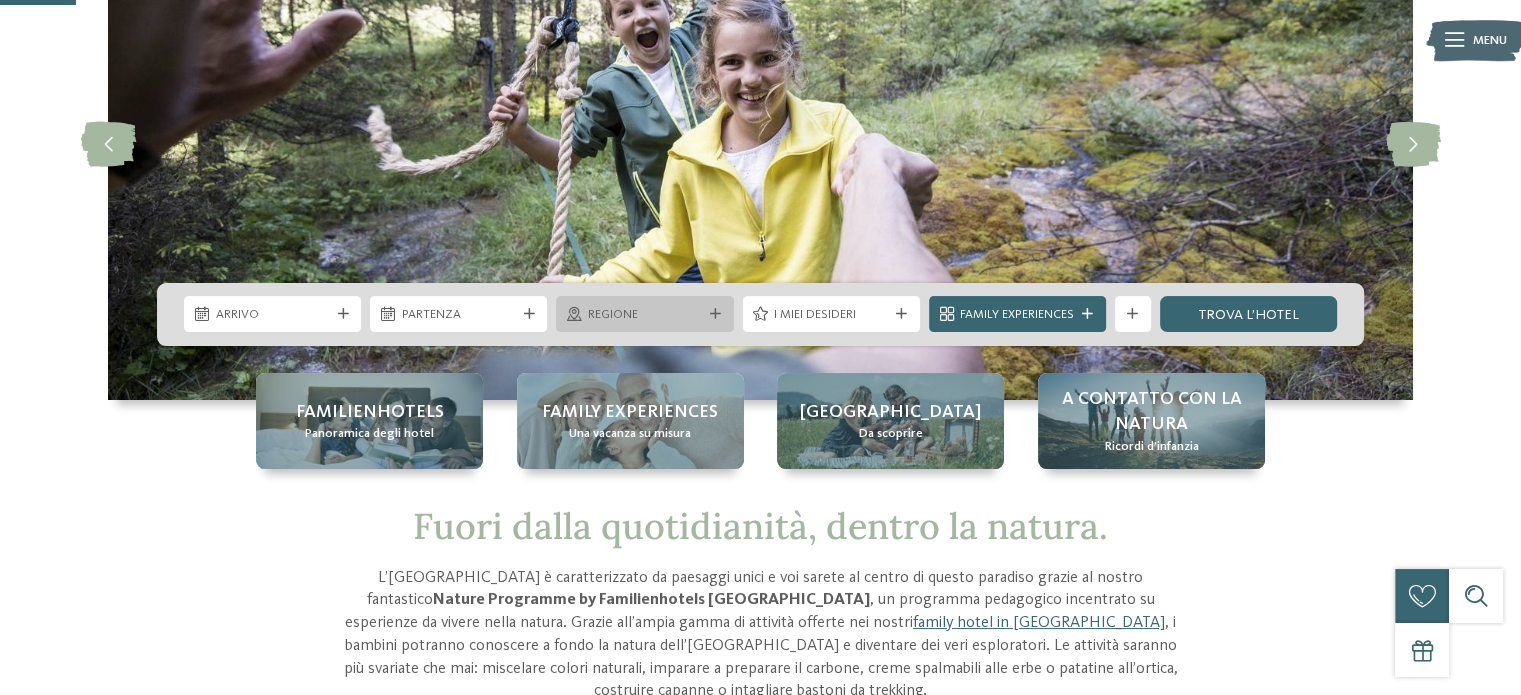 click at bounding box center [715, 314] 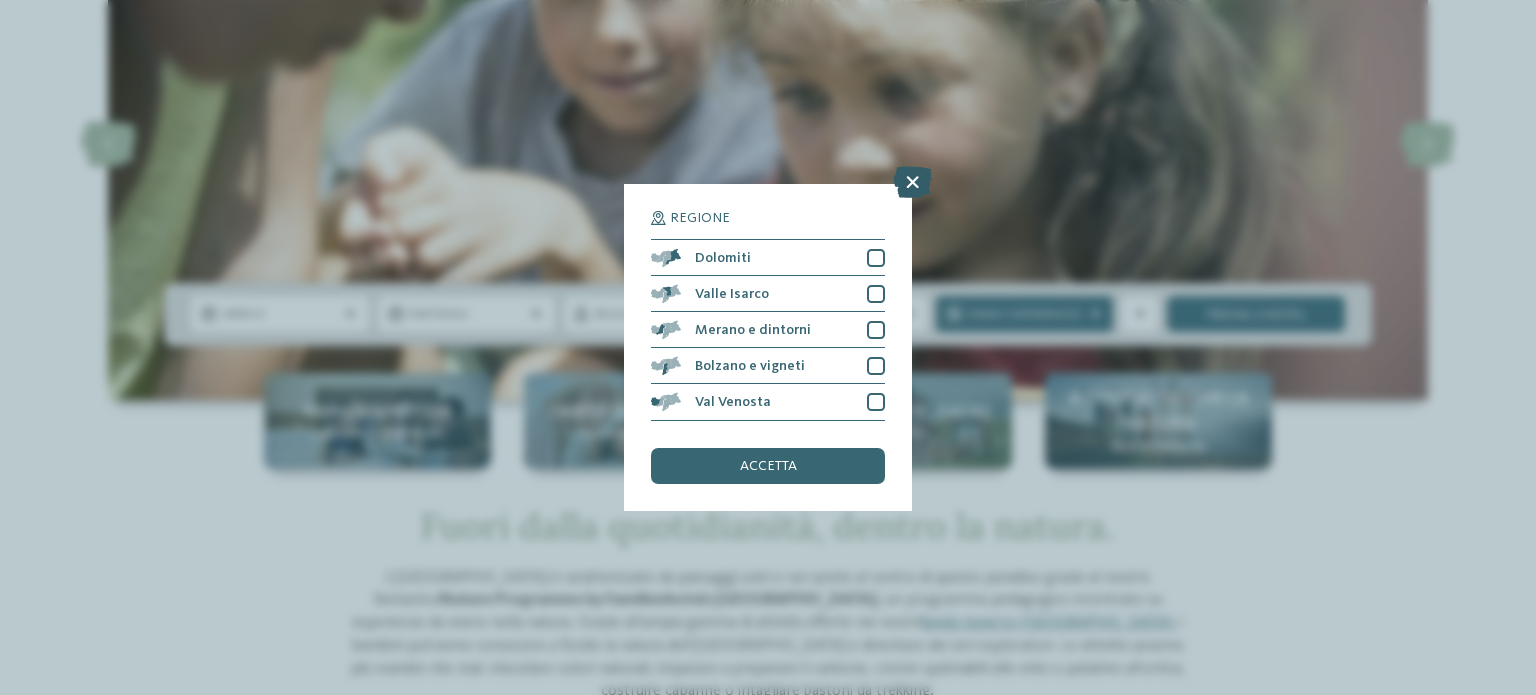 click at bounding box center (912, 183) 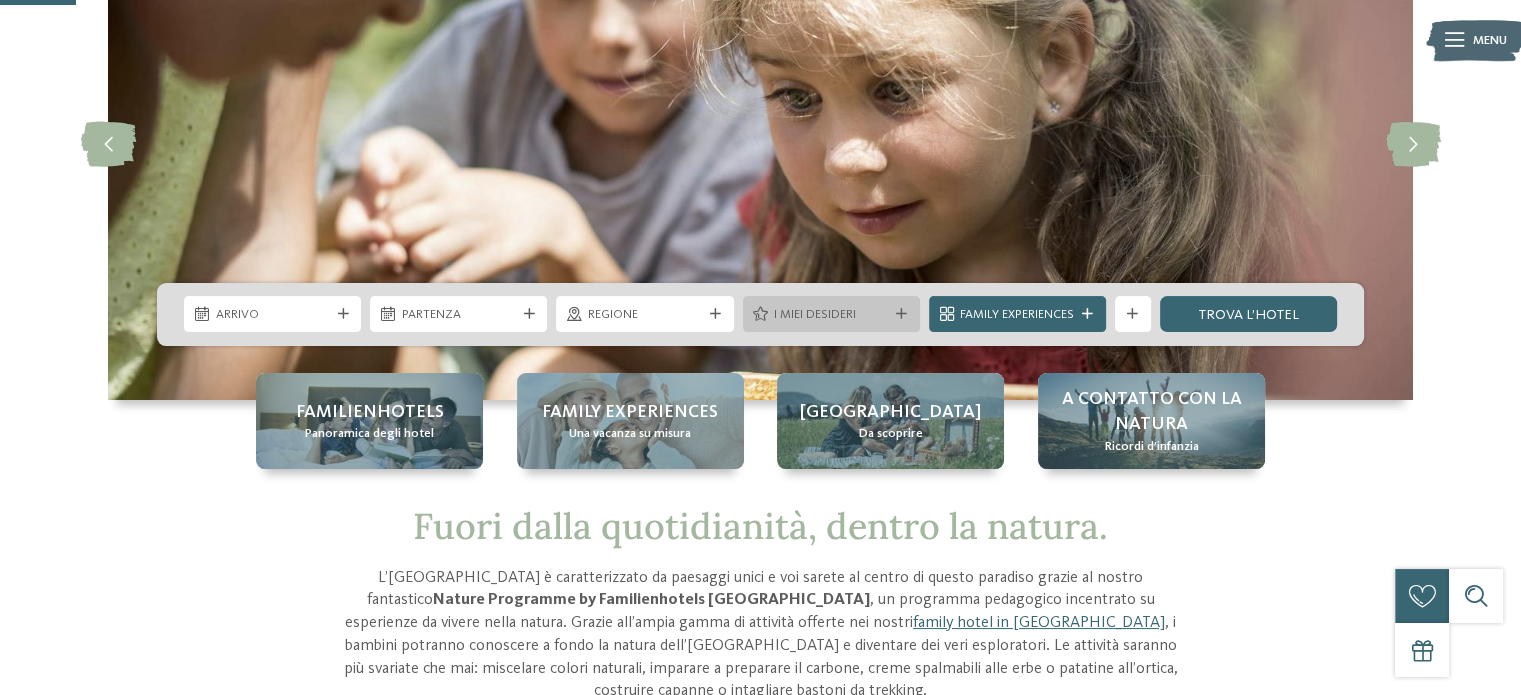 click at bounding box center (901, 314) 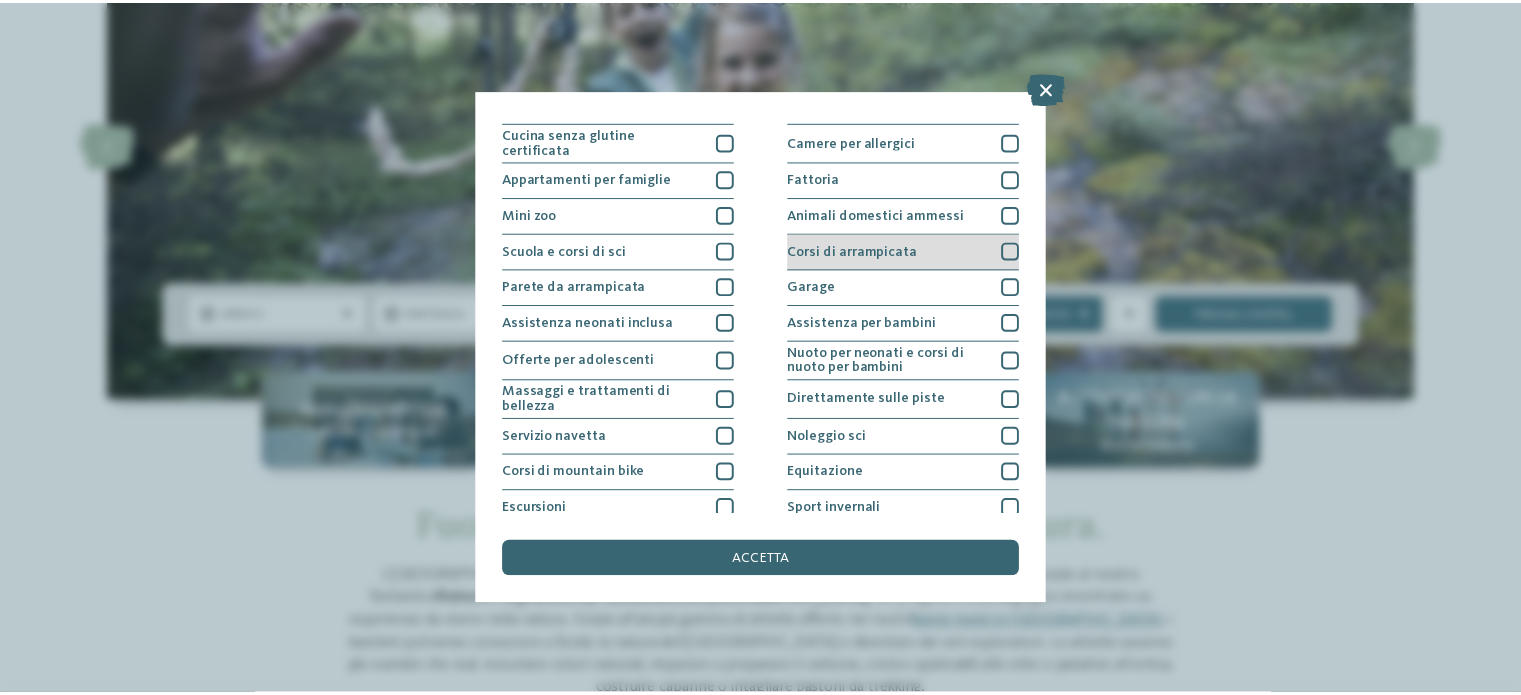 scroll, scrollTop: 251, scrollLeft: 0, axis: vertical 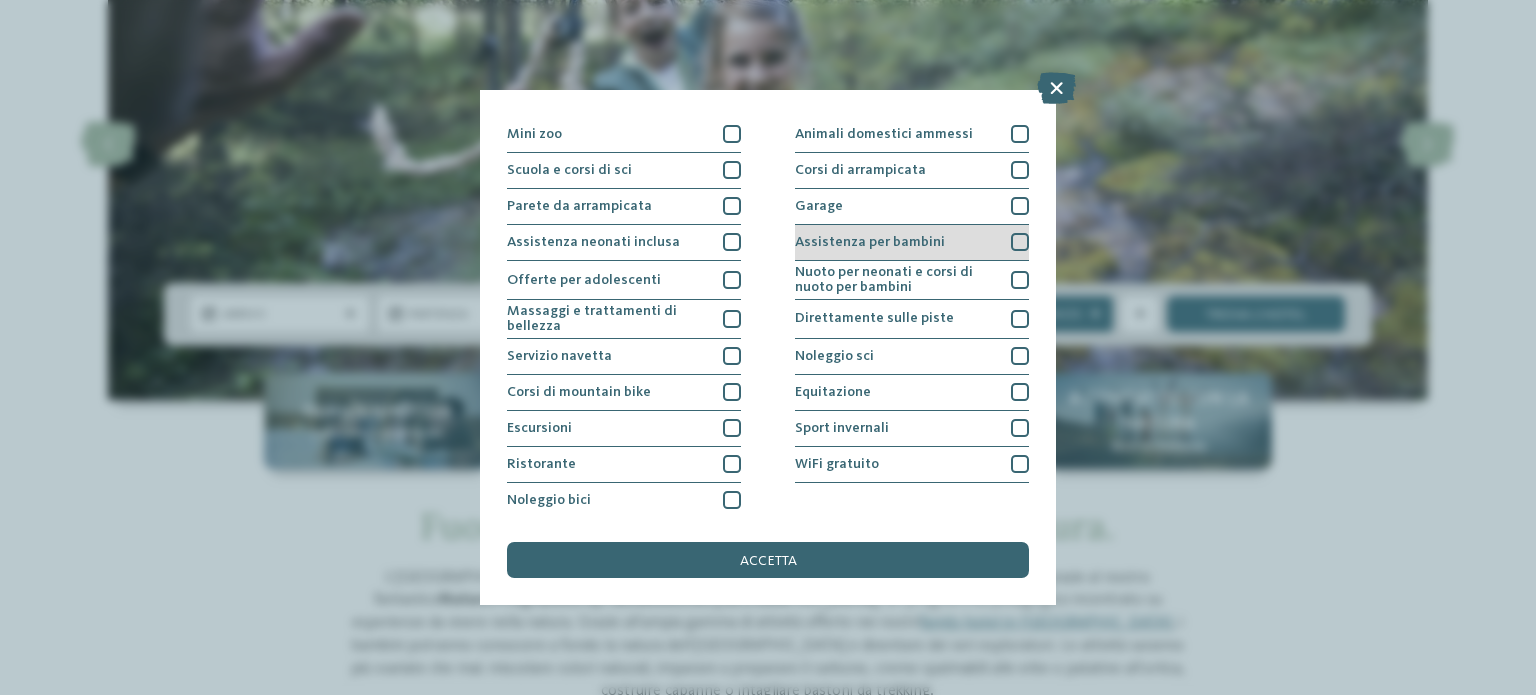 click at bounding box center (1020, 242) 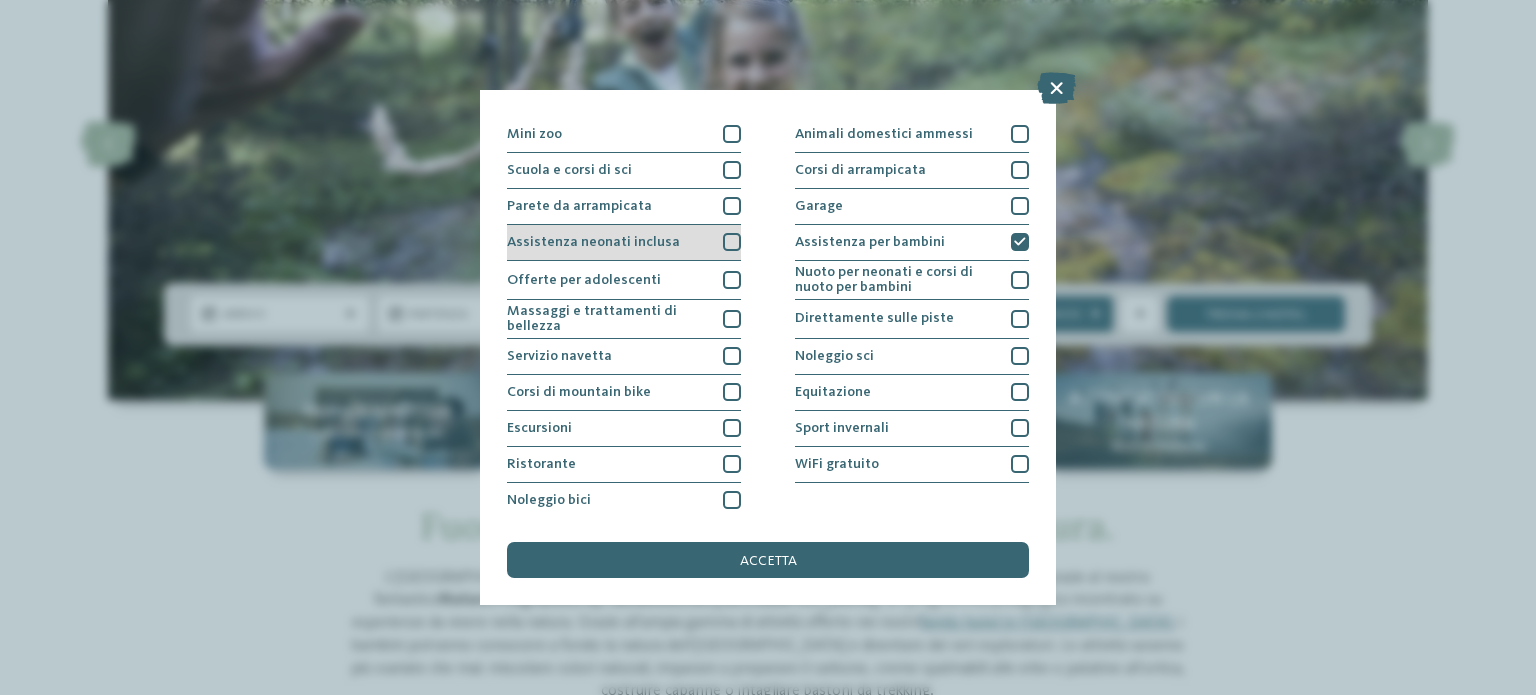 click at bounding box center [732, 242] 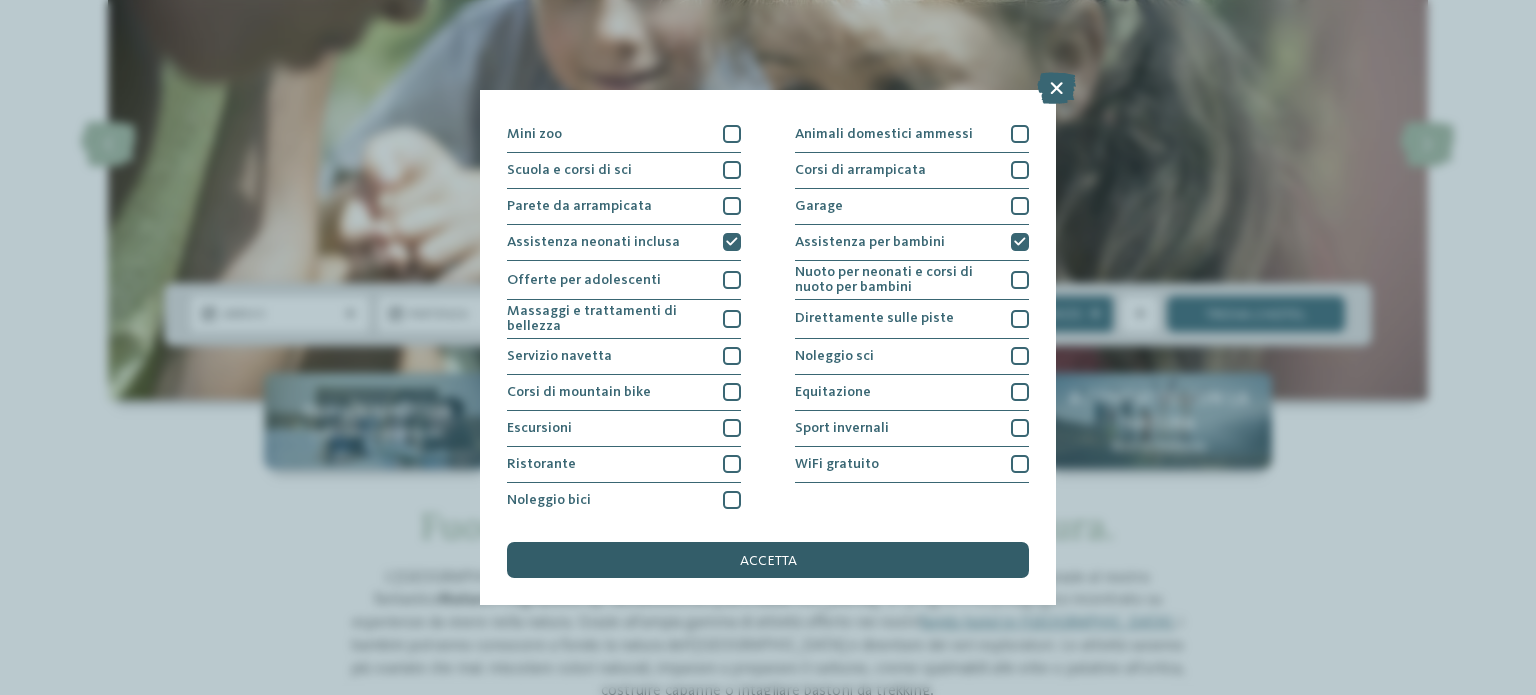 click on "accetta" at bounding box center [768, 560] 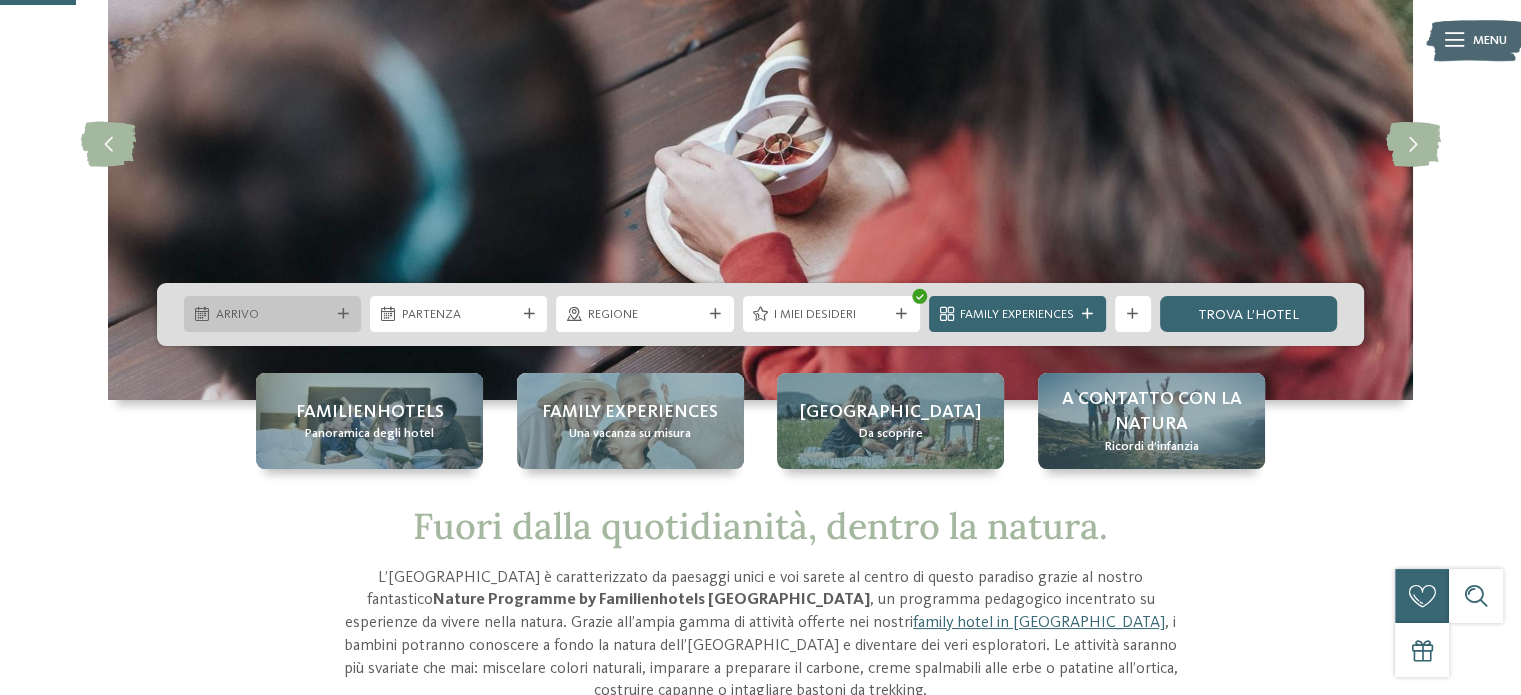 click on "Arrivo" at bounding box center (272, 314) 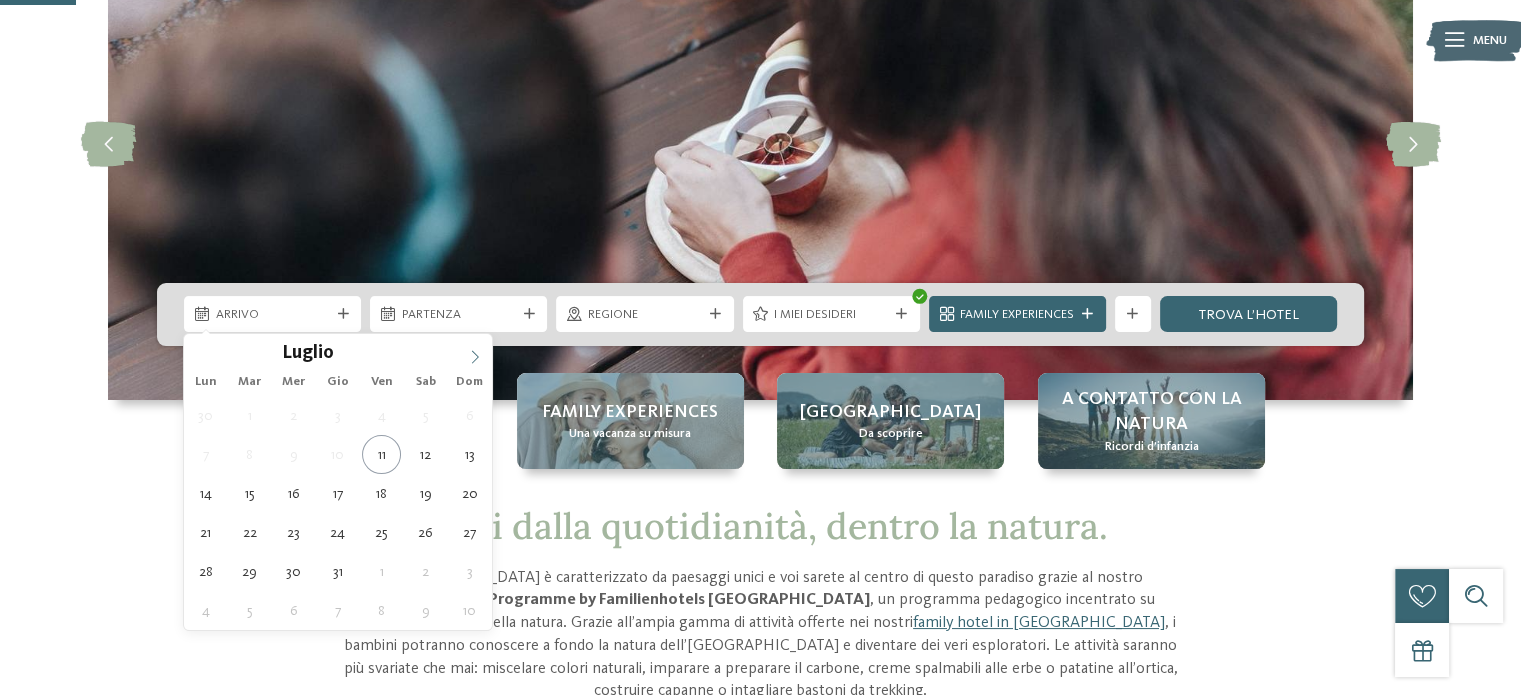 click 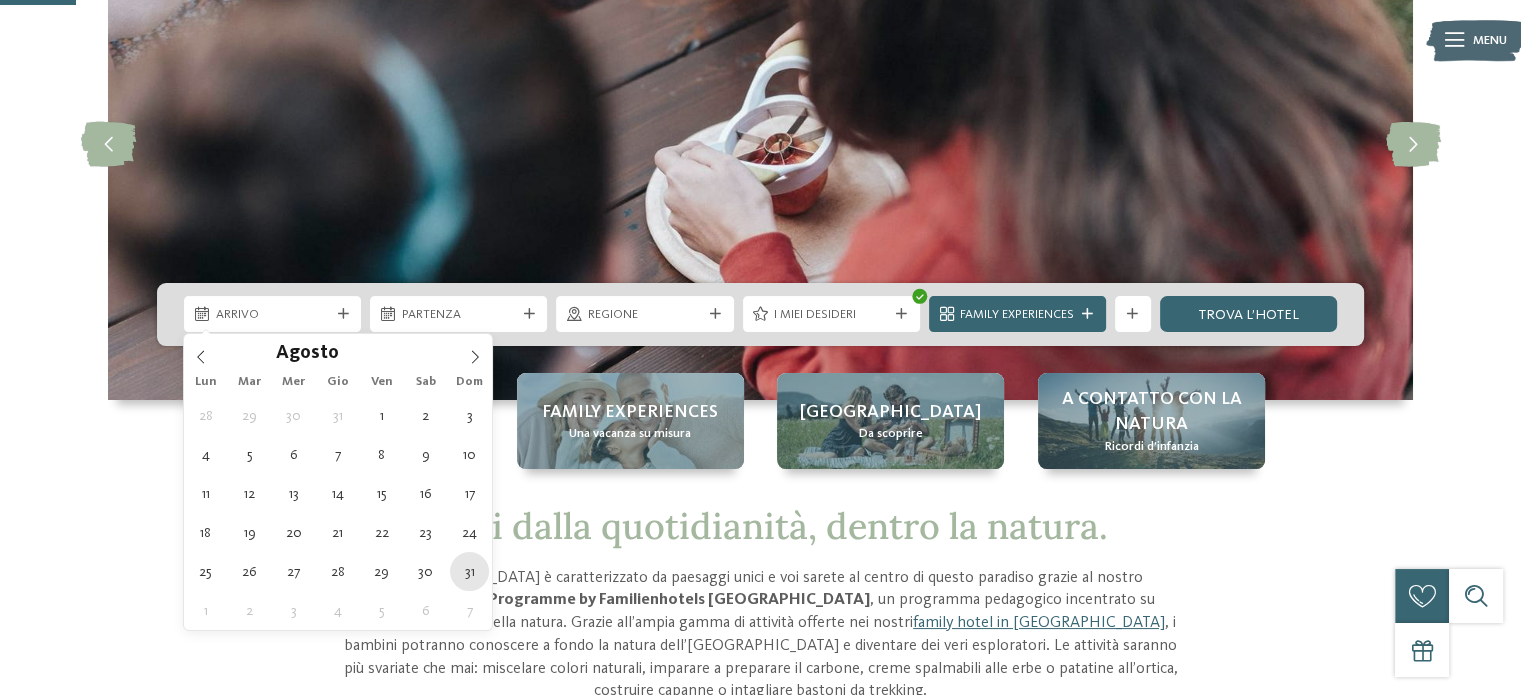 type on "[DATE]" 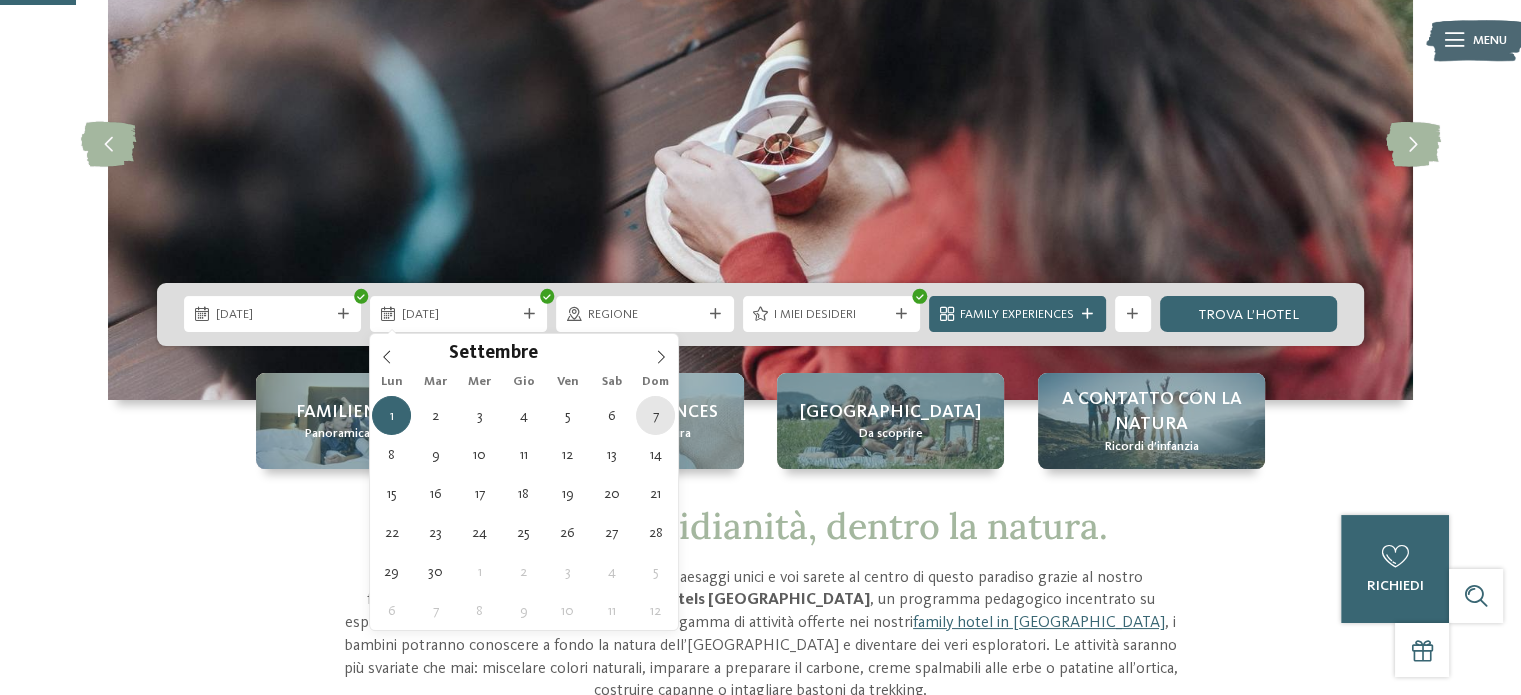 type on "[DATE]" 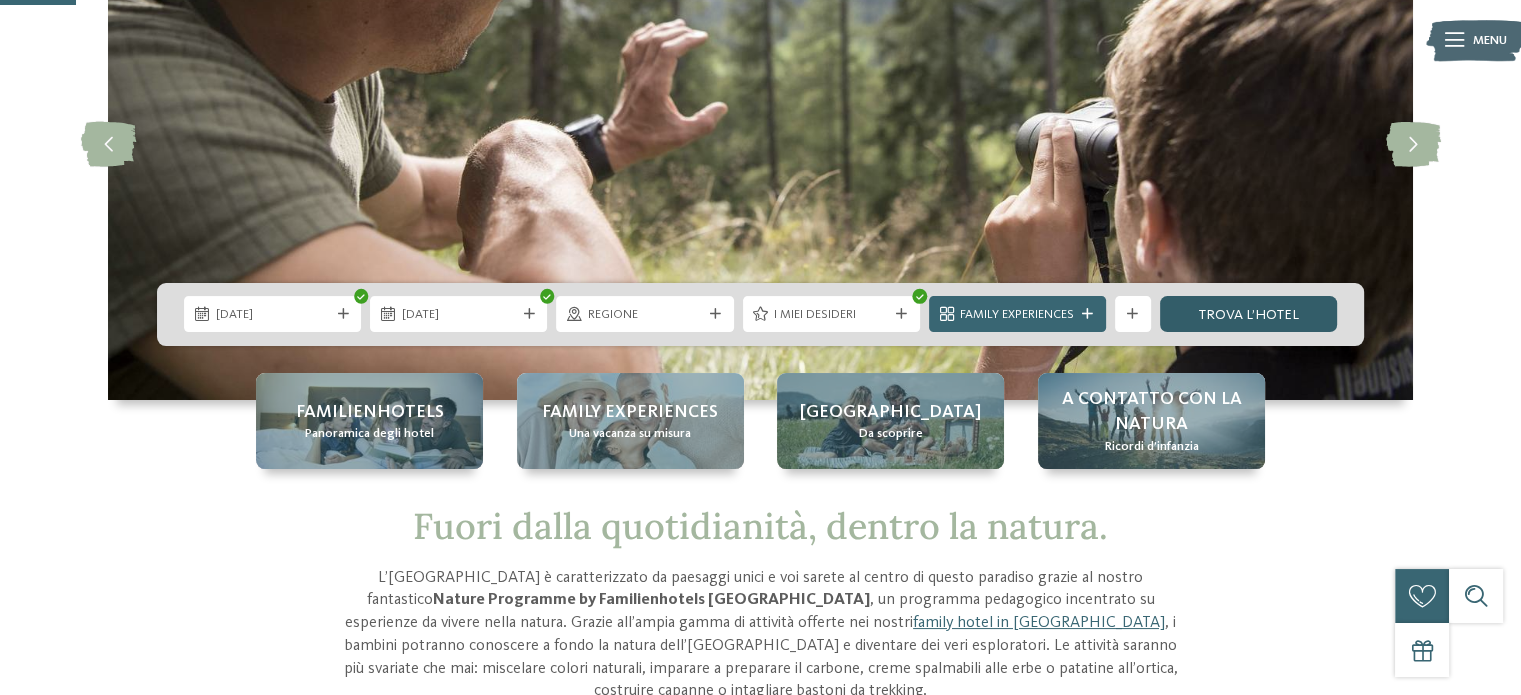 click on "trova l’hotel" at bounding box center (1248, 314) 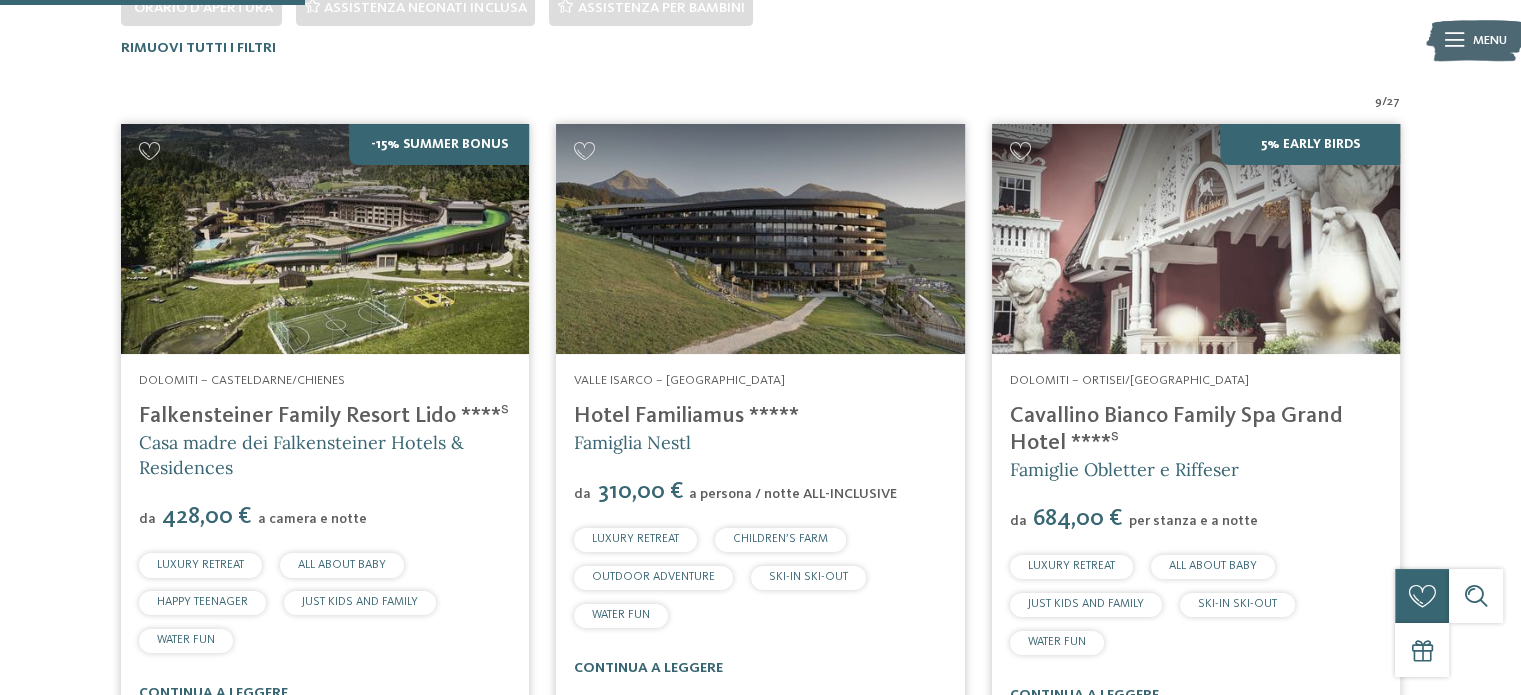 scroll, scrollTop: 579, scrollLeft: 0, axis: vertical 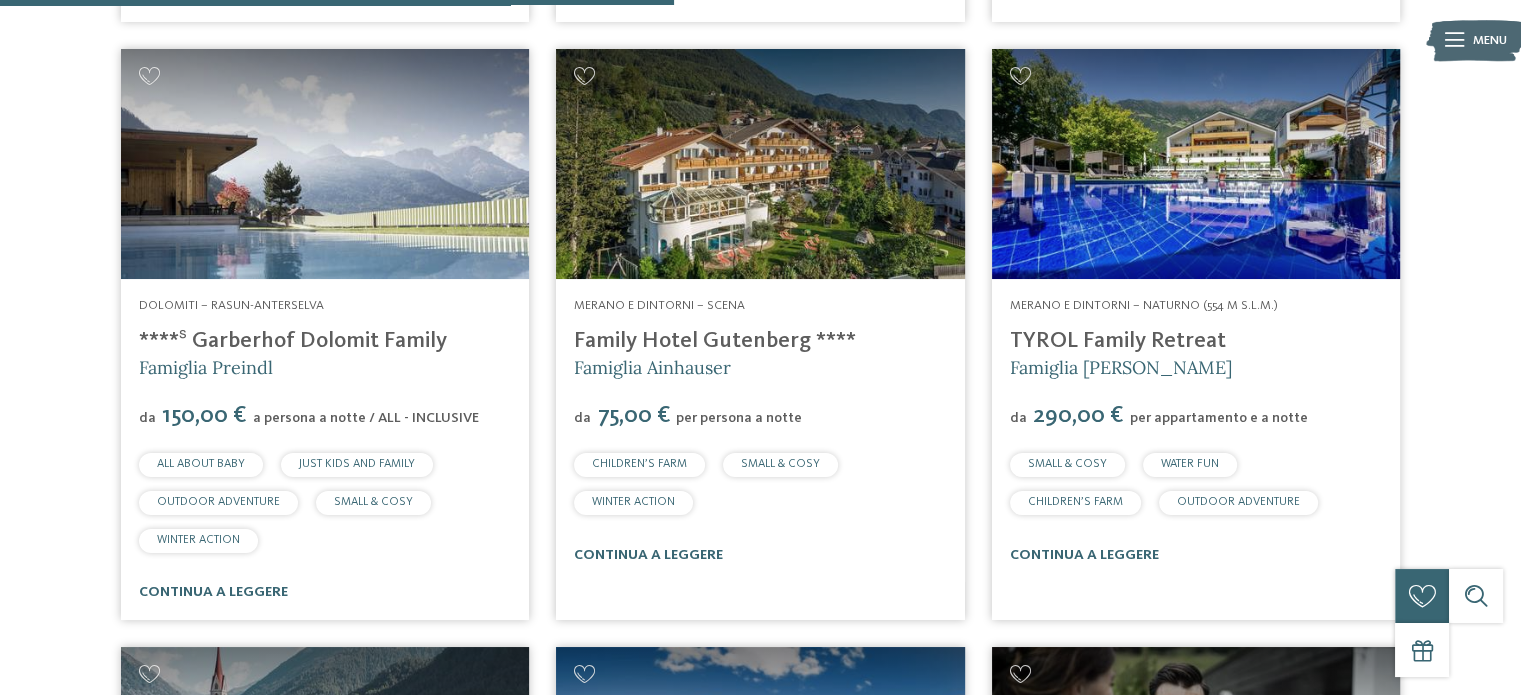 click on "Family Hotel Gutenberg ****" at bounding box center [715, 341] 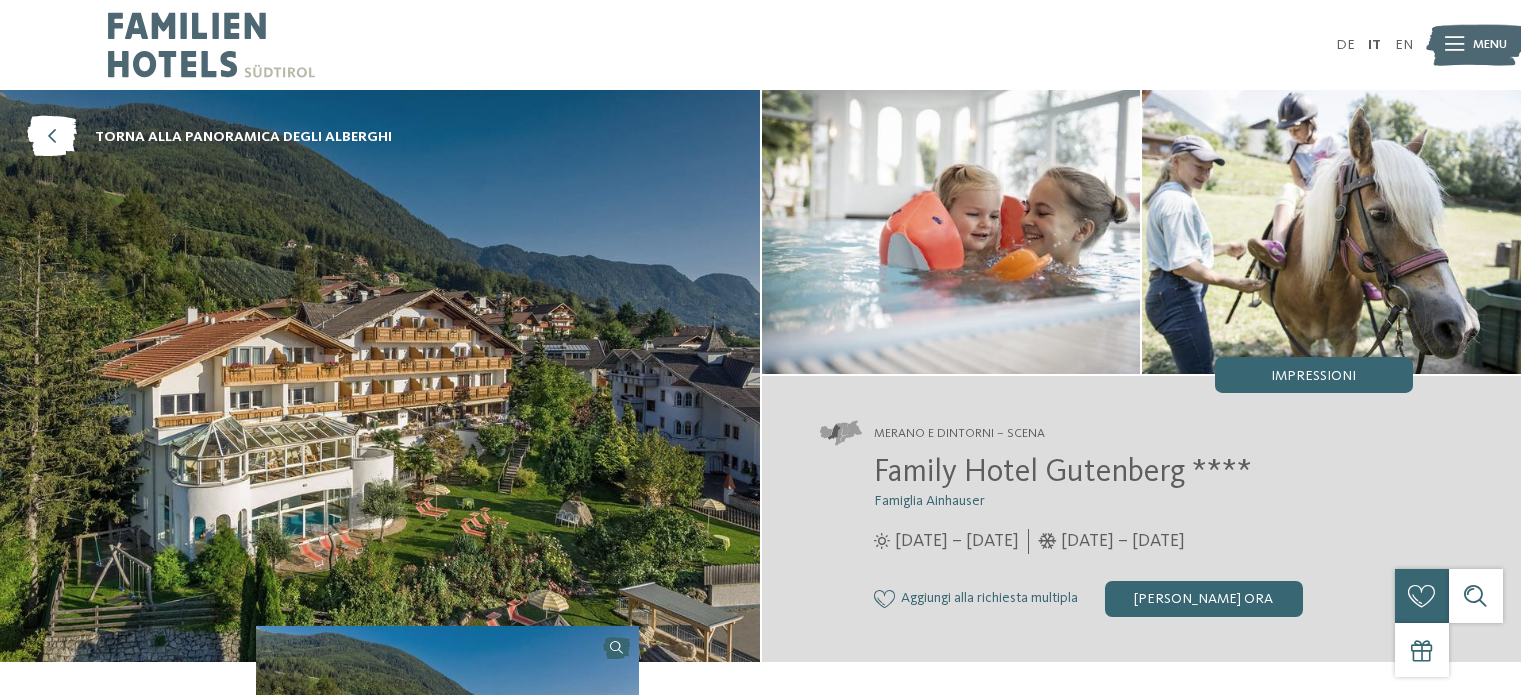 scroll, scrollTop: 0, scrollLeft: 0, axis: both 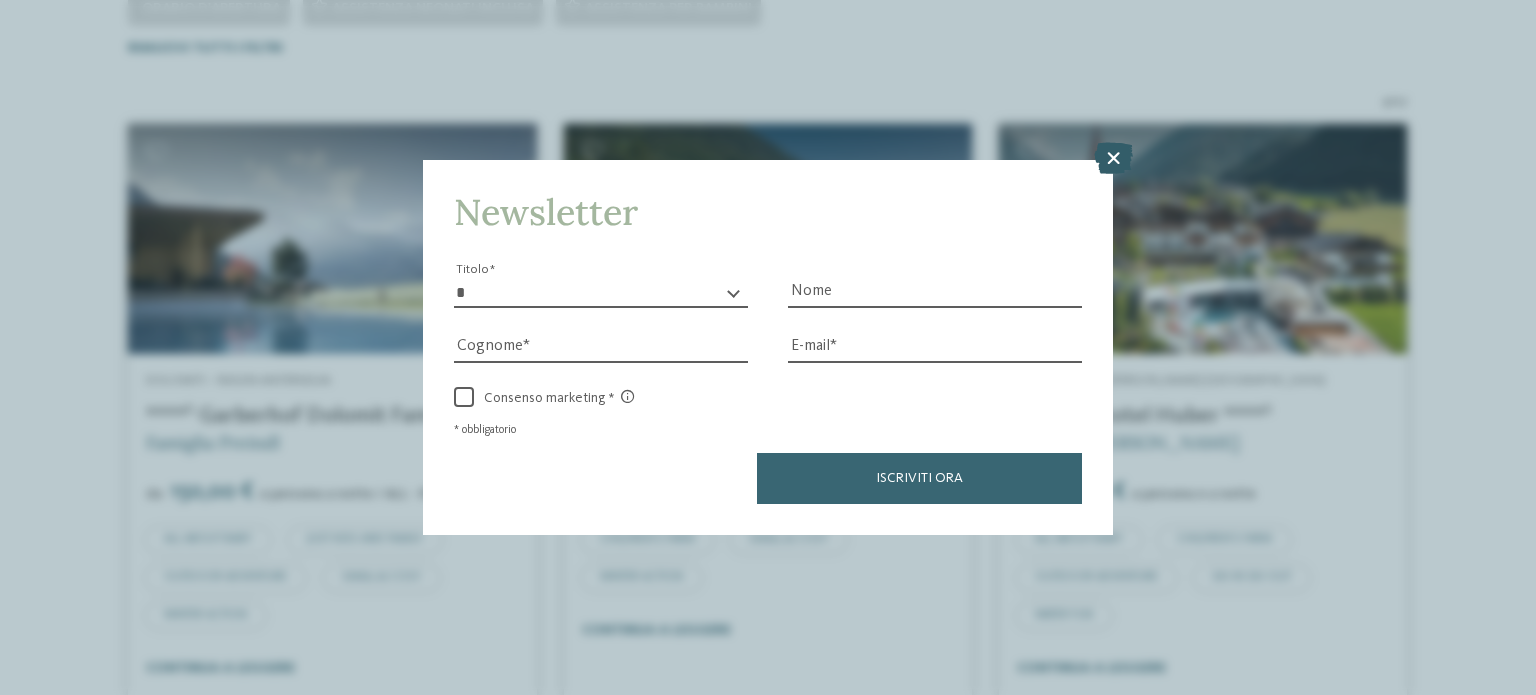 click at bounding box center (1113, 158) 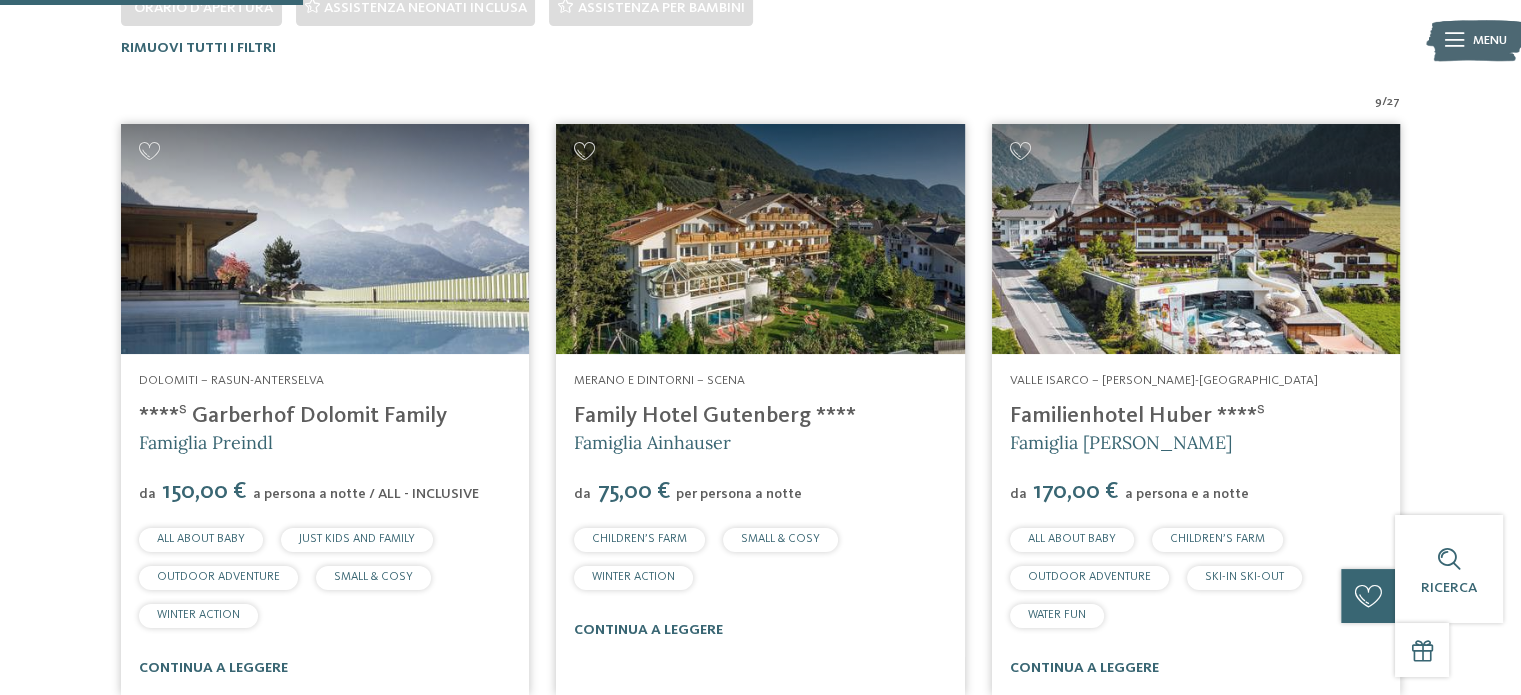 click on "Familienhotel Huber ****ˢ" at bounding box center [1137, 416] 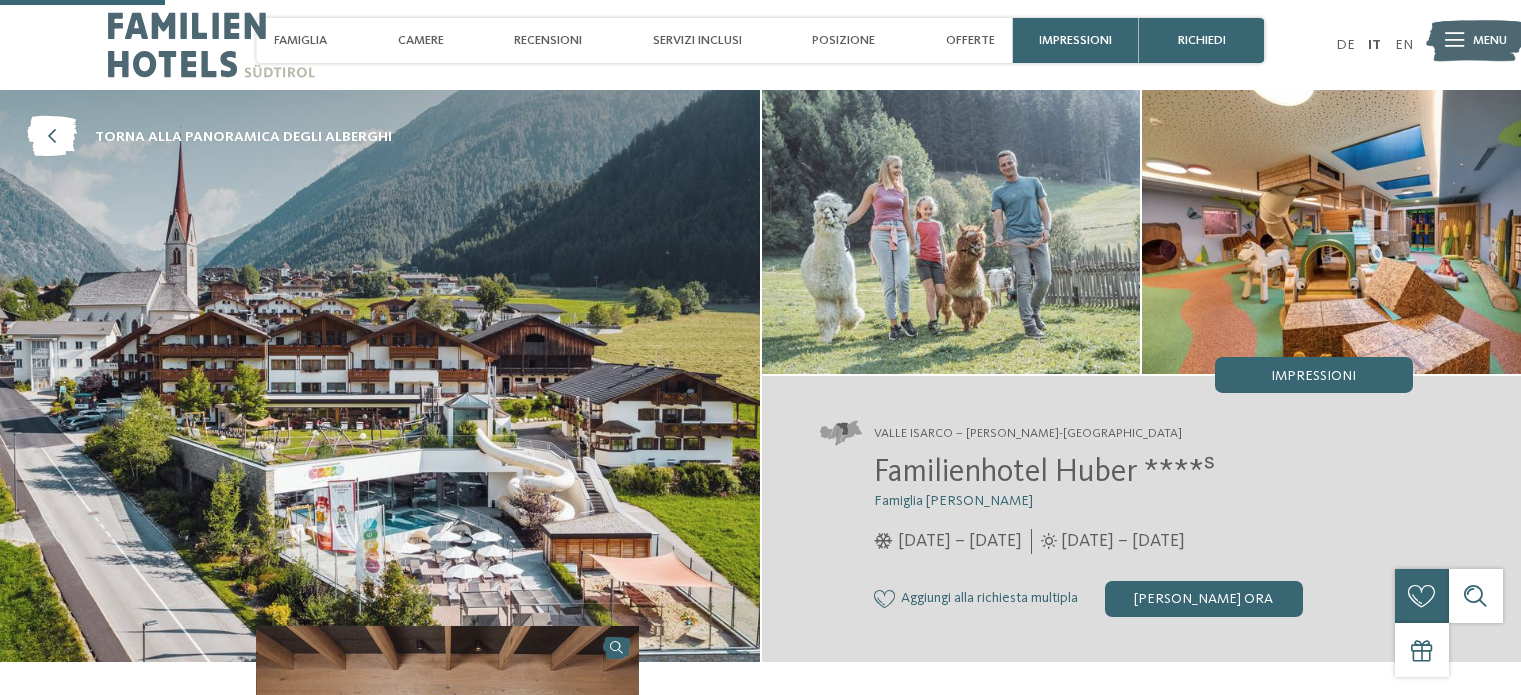 scroll, scrollTop: 700, scrollLeft: 0, axis: vertical 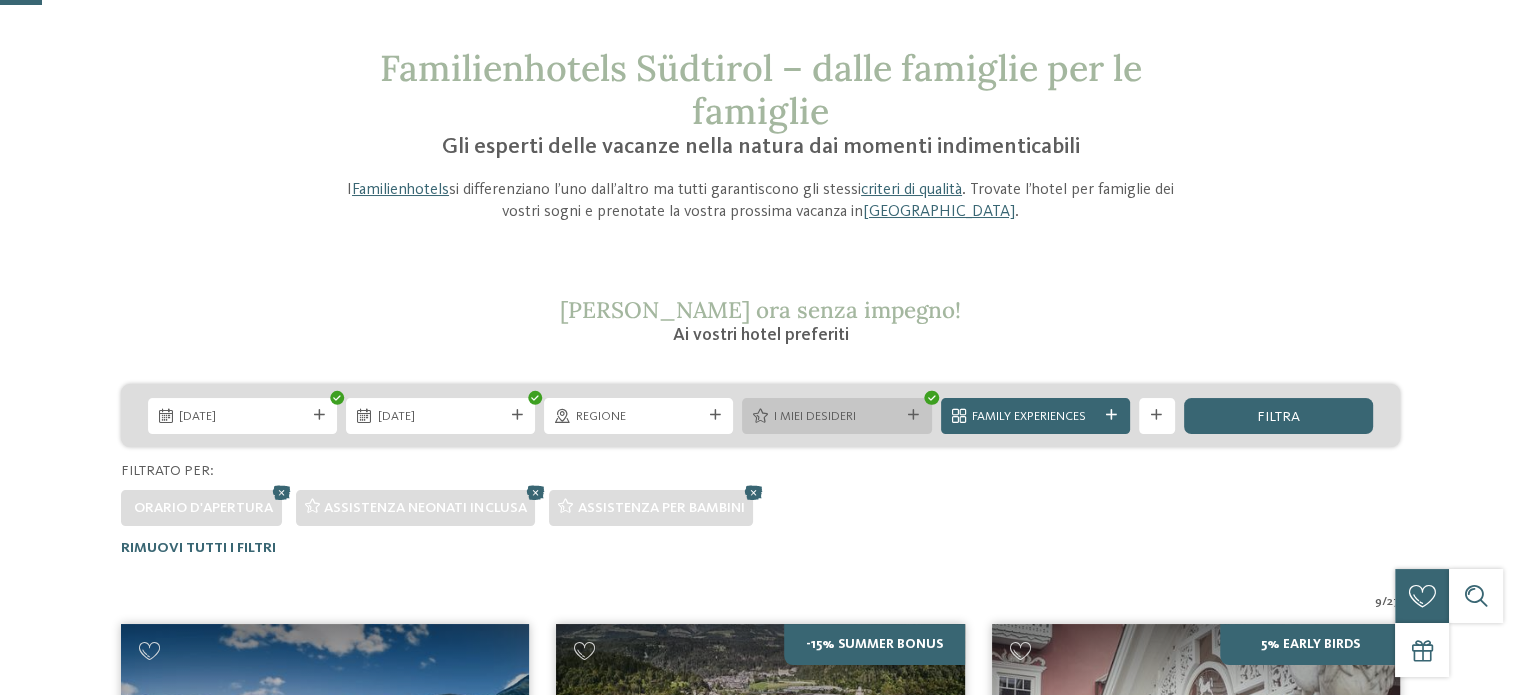 click at bounding box center (913, 415) 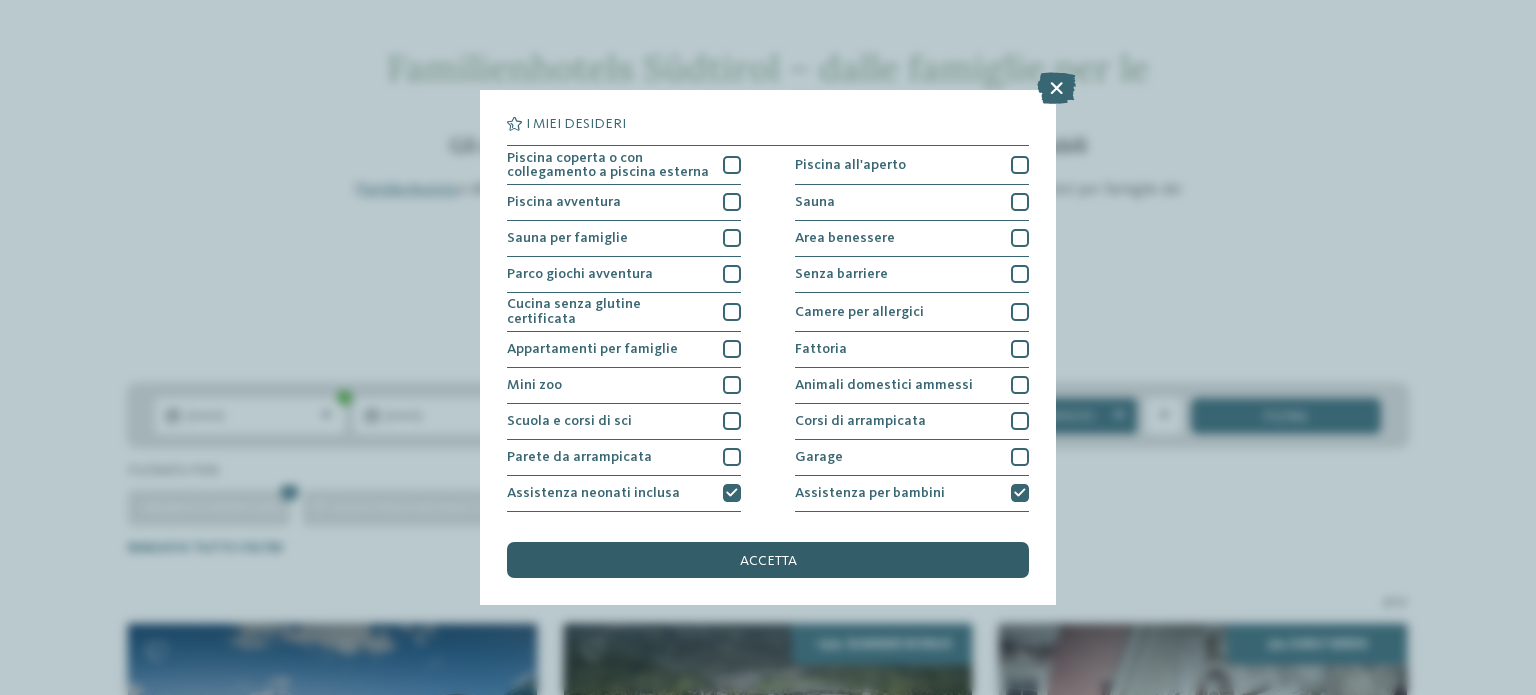 click on "accetta" at bounding box center (768, 561) 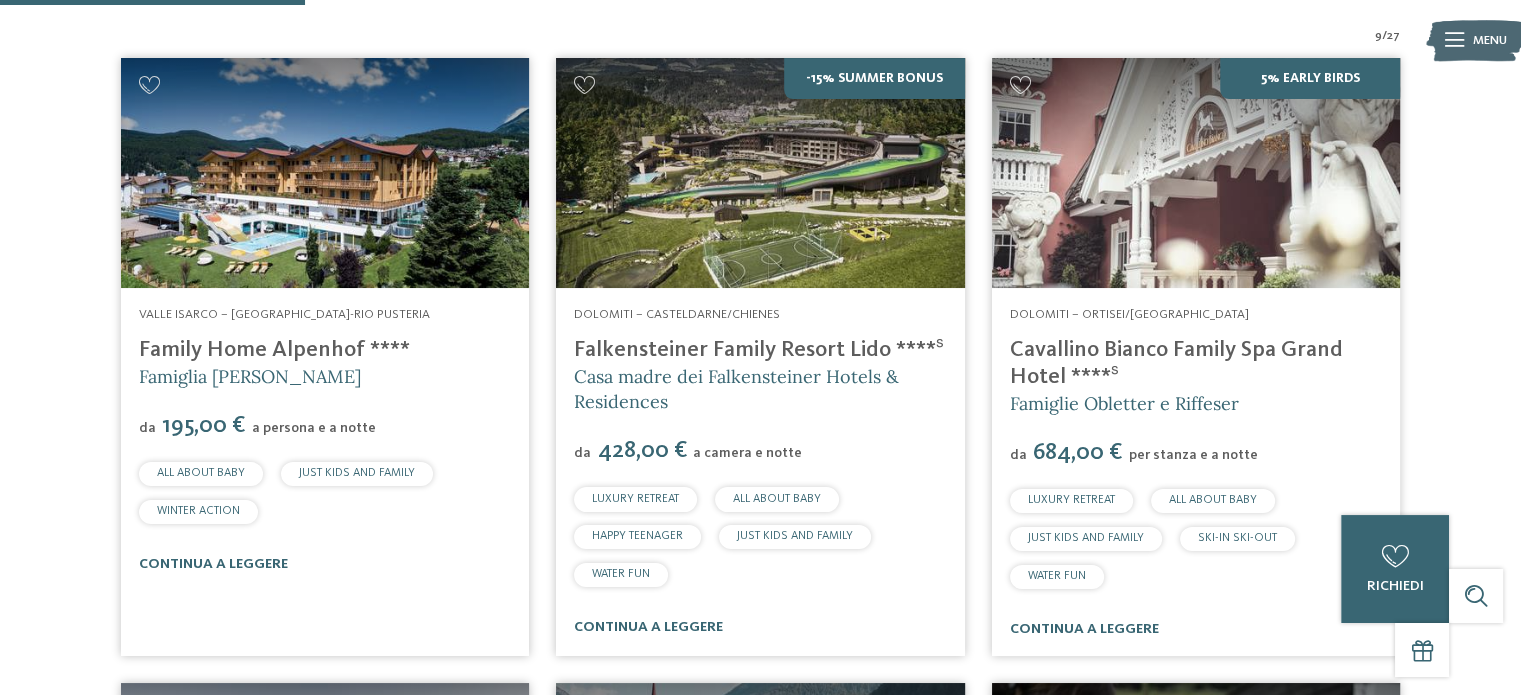 scroll, scrollTop: 579, scrollLeft: 0, axis: vertical 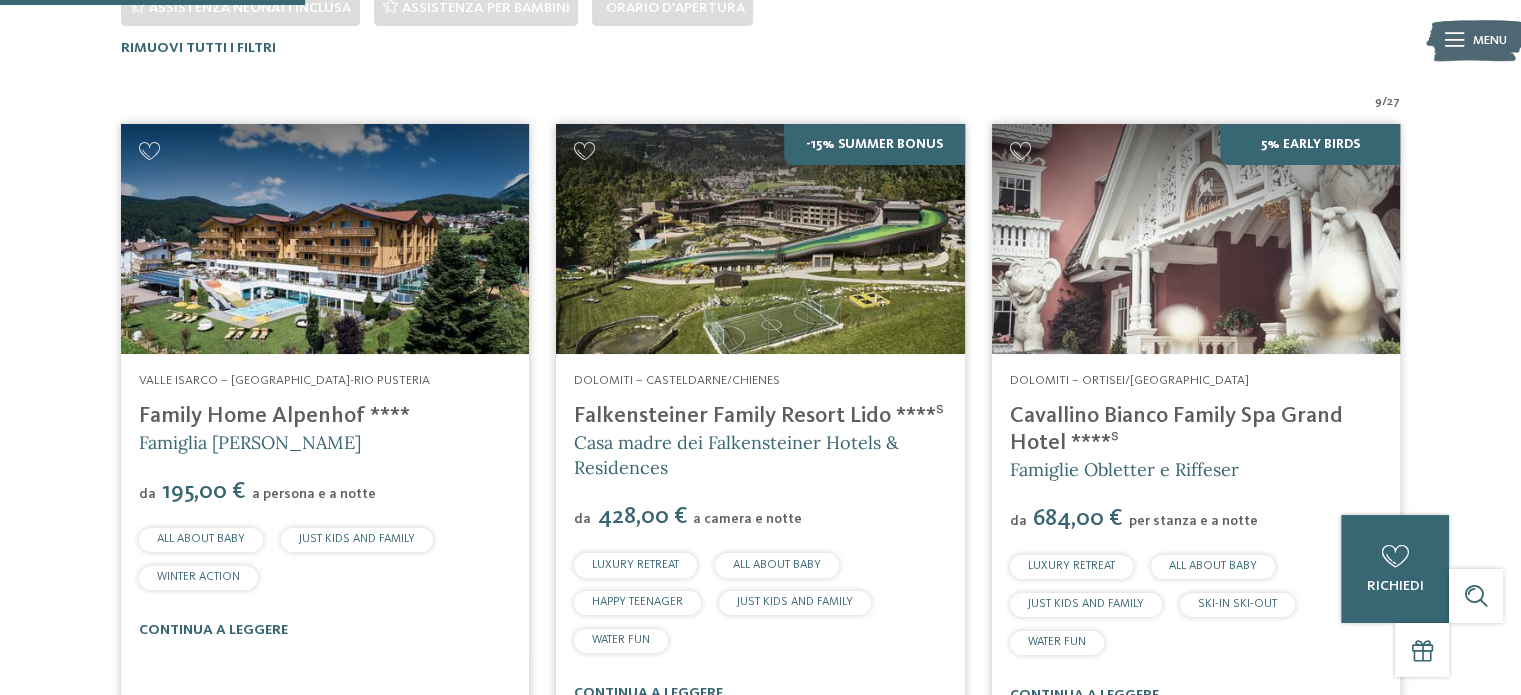 click at bounding box center [760, 239] 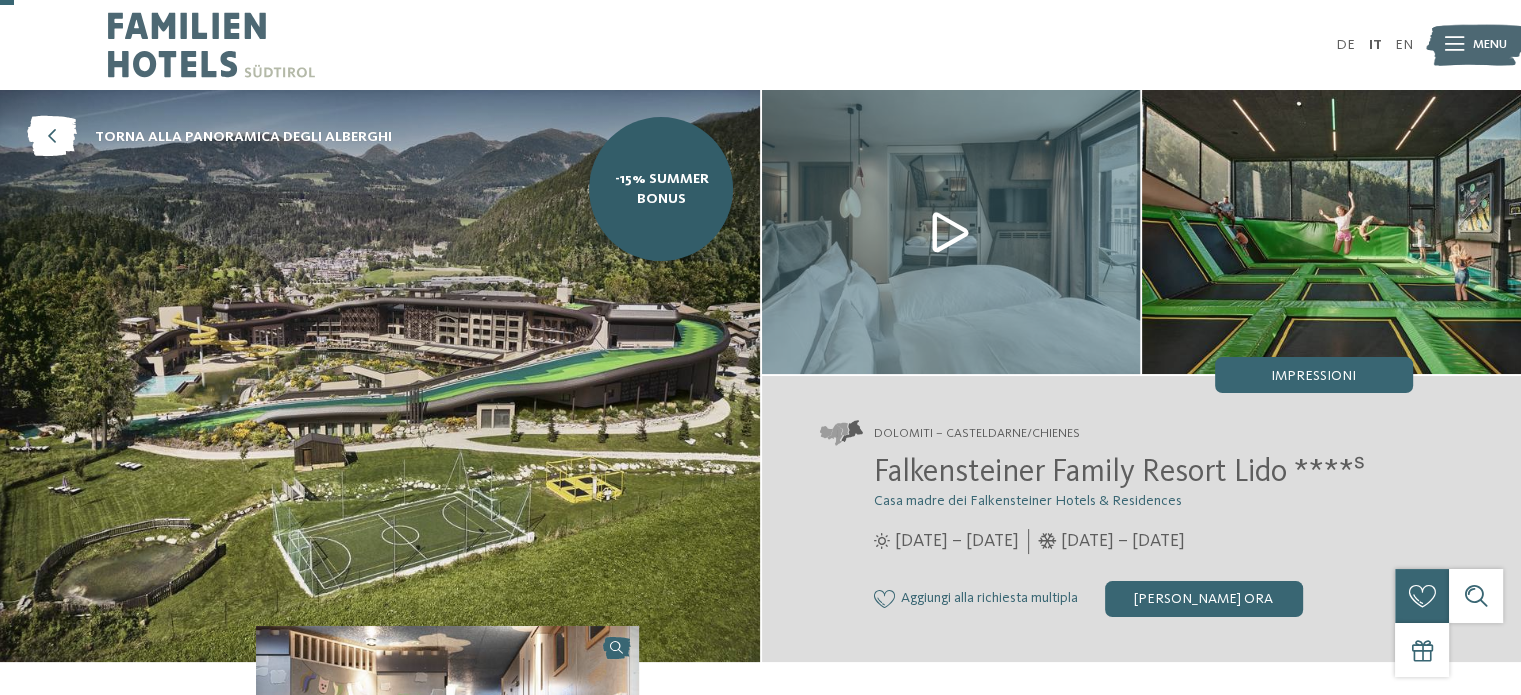scroll, scrollTop: 300, scrollLeft: 0, axis: vertical 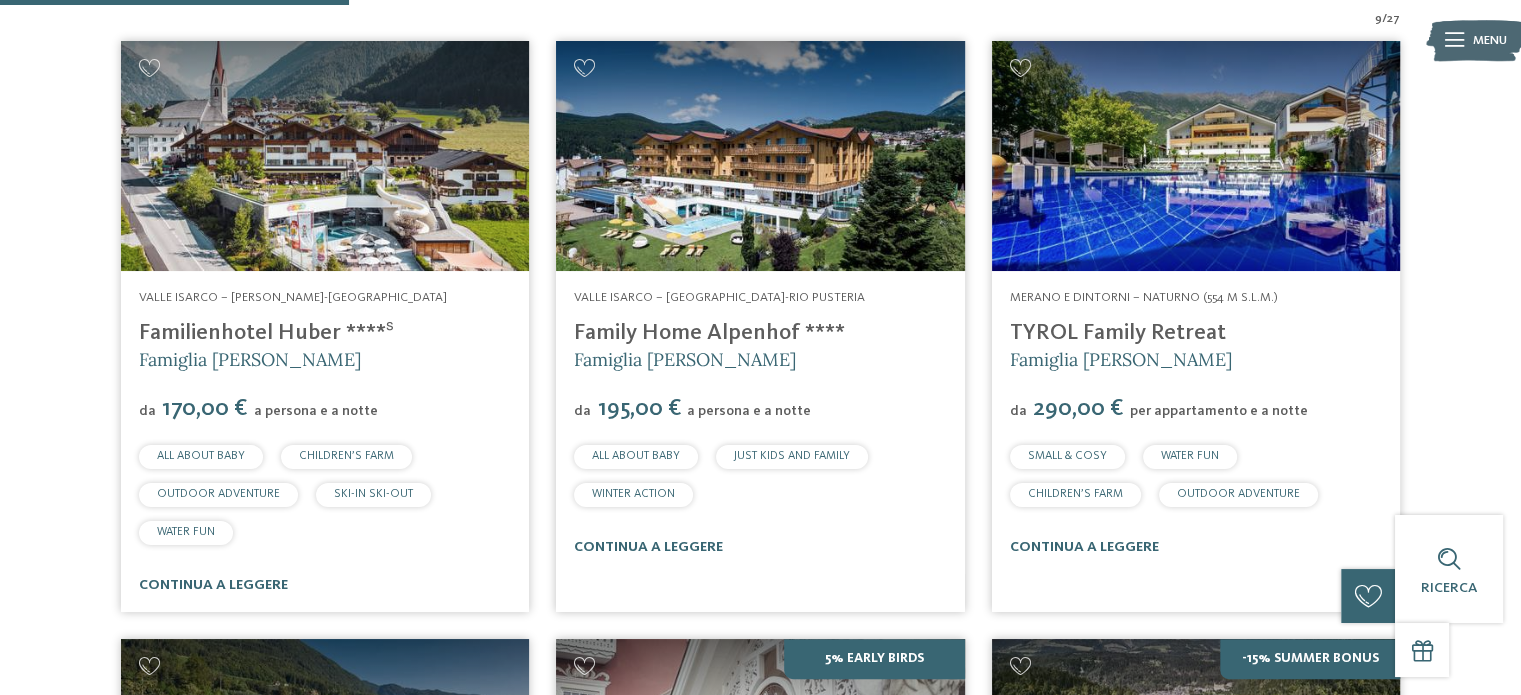 click on "TYROL Family Retreat" at bounding box center [1118, 333] 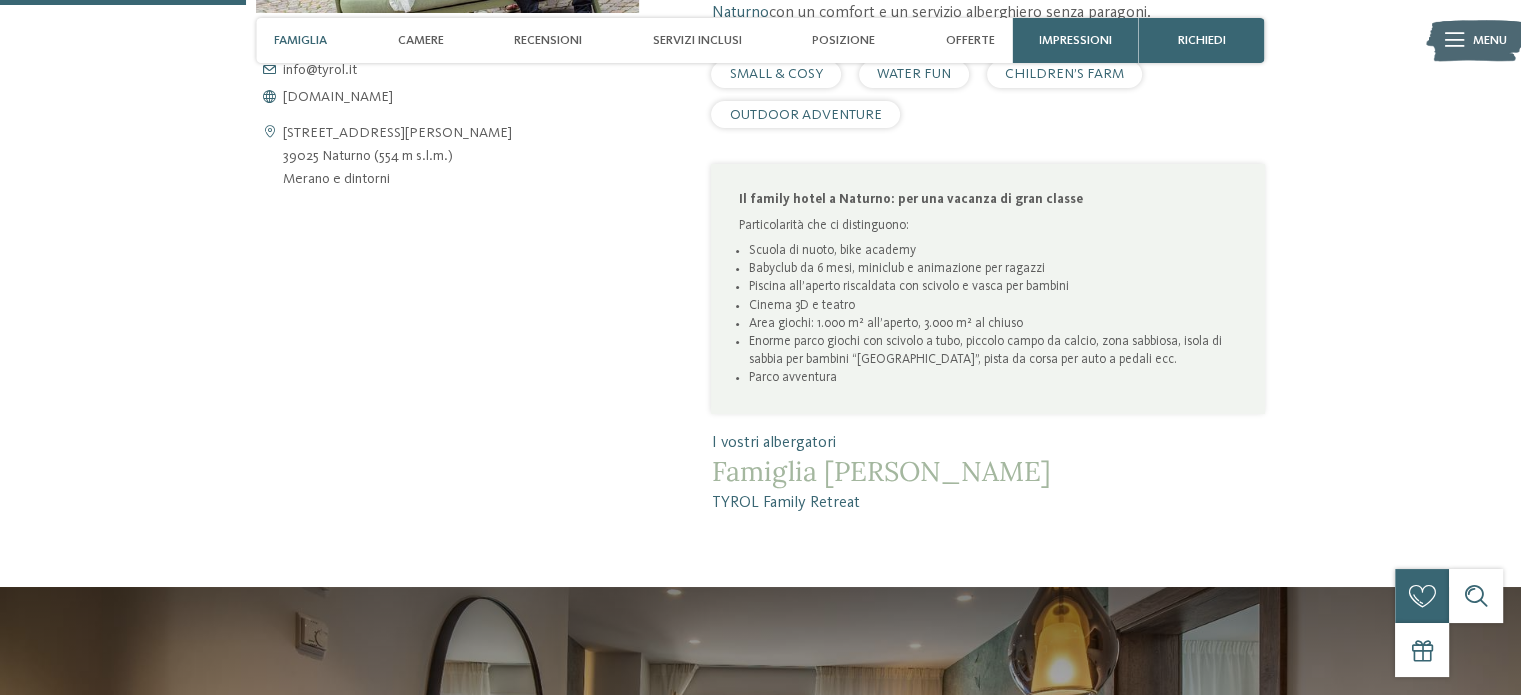 scroll, scrollTop: 900, scrollLeft: 0, axis: vertical 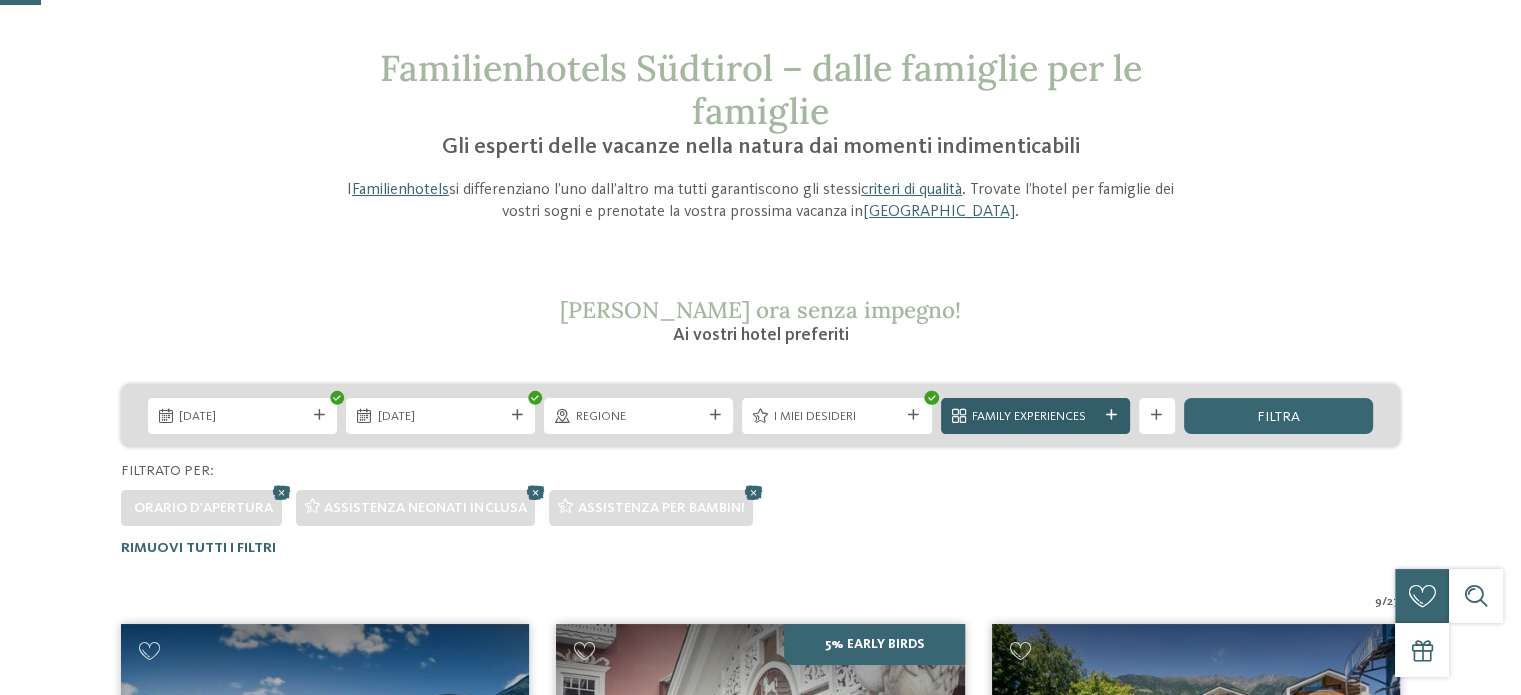 click at bounding box center [1112, 415] 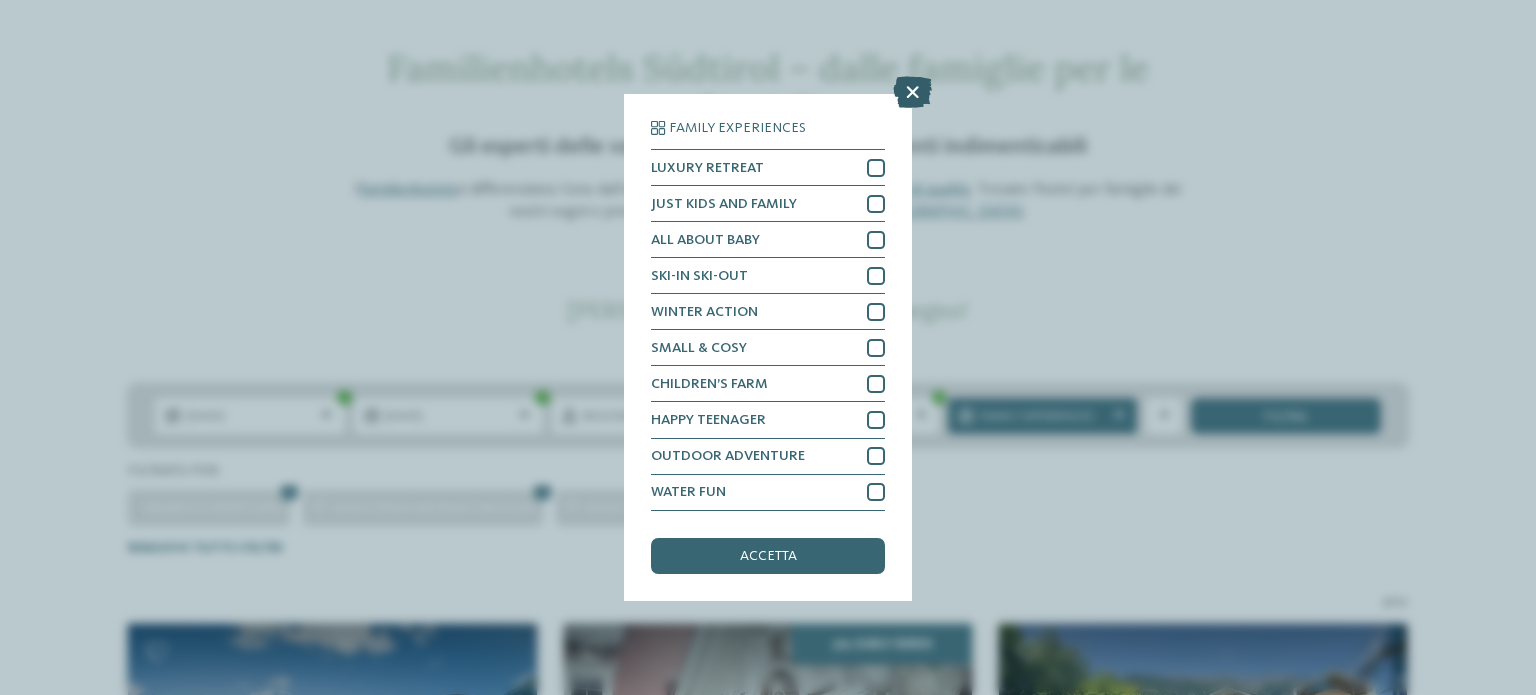 click at bounding box center [912, 93] 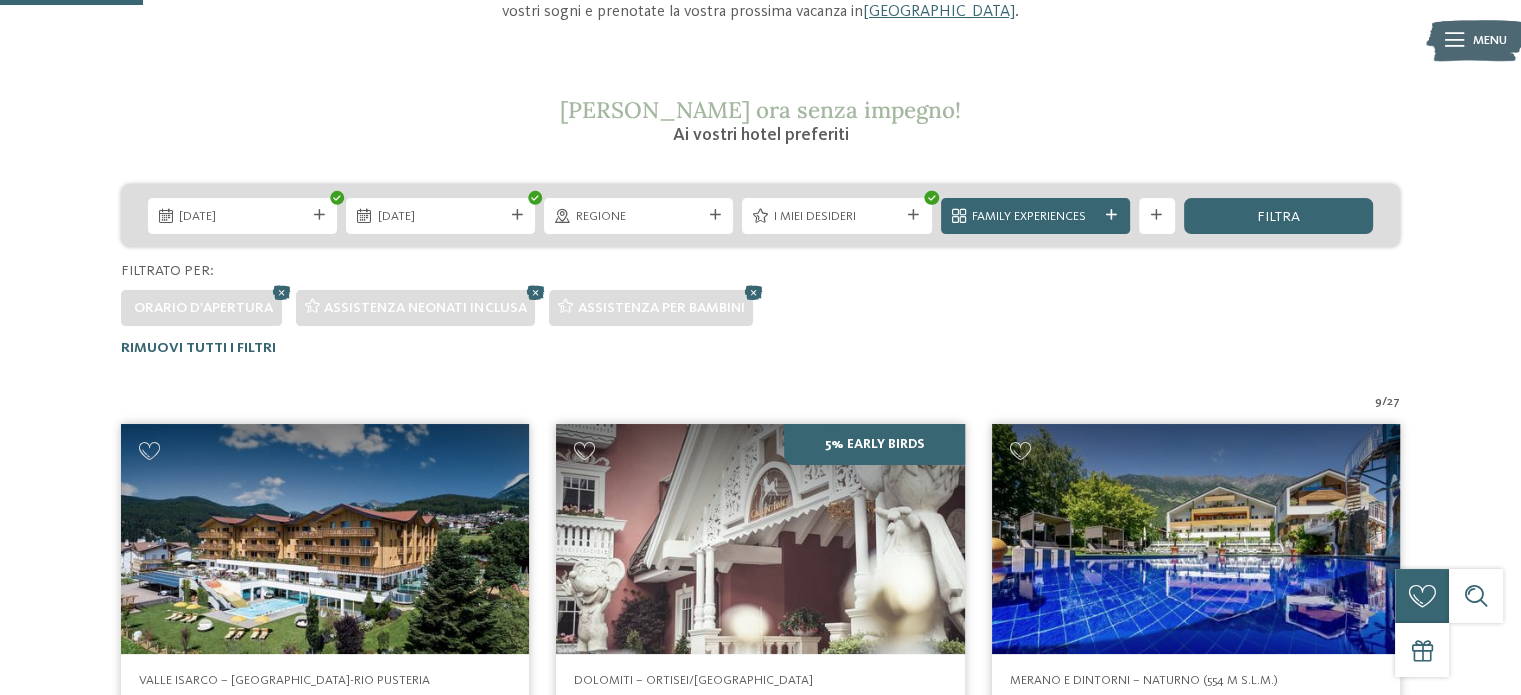 scroll, scrollTop: 0, scrollLeft: 0, axis: both 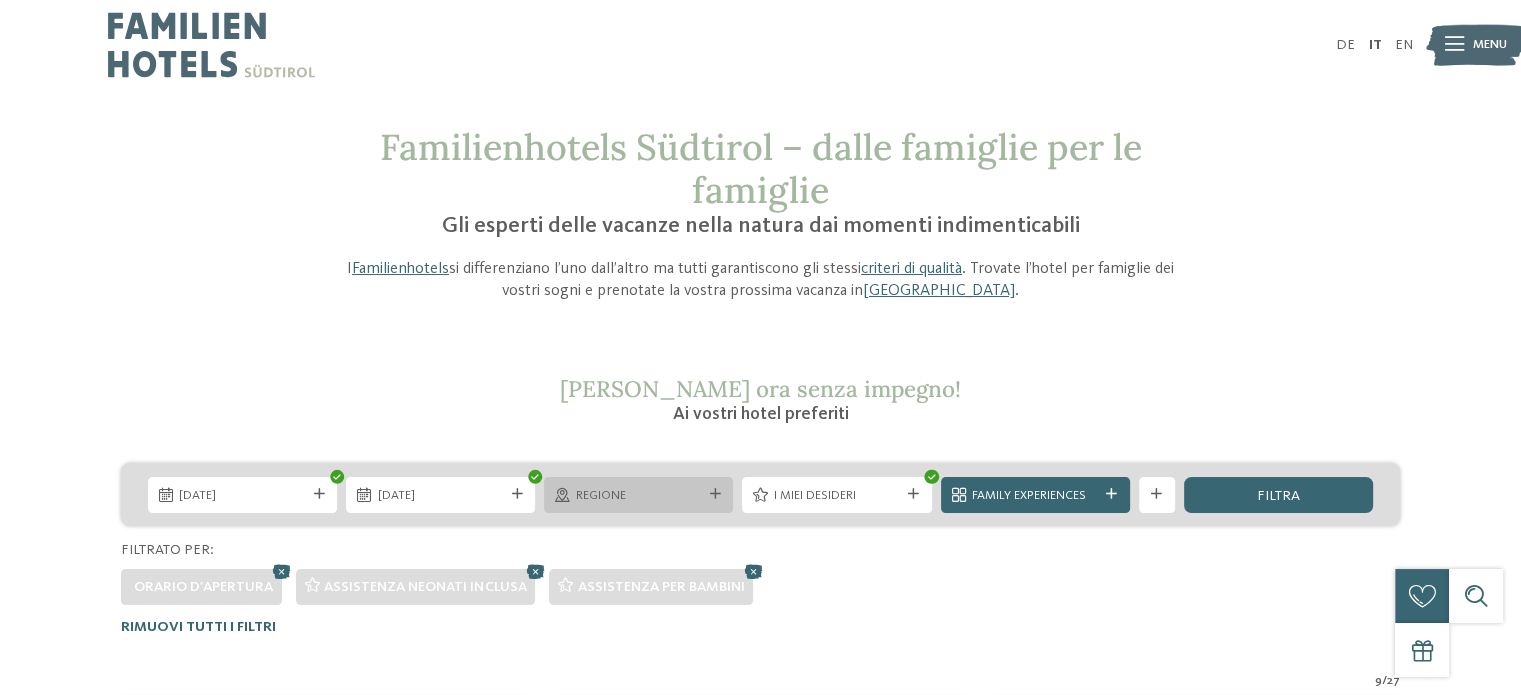 click at bounding box center (715, 494) 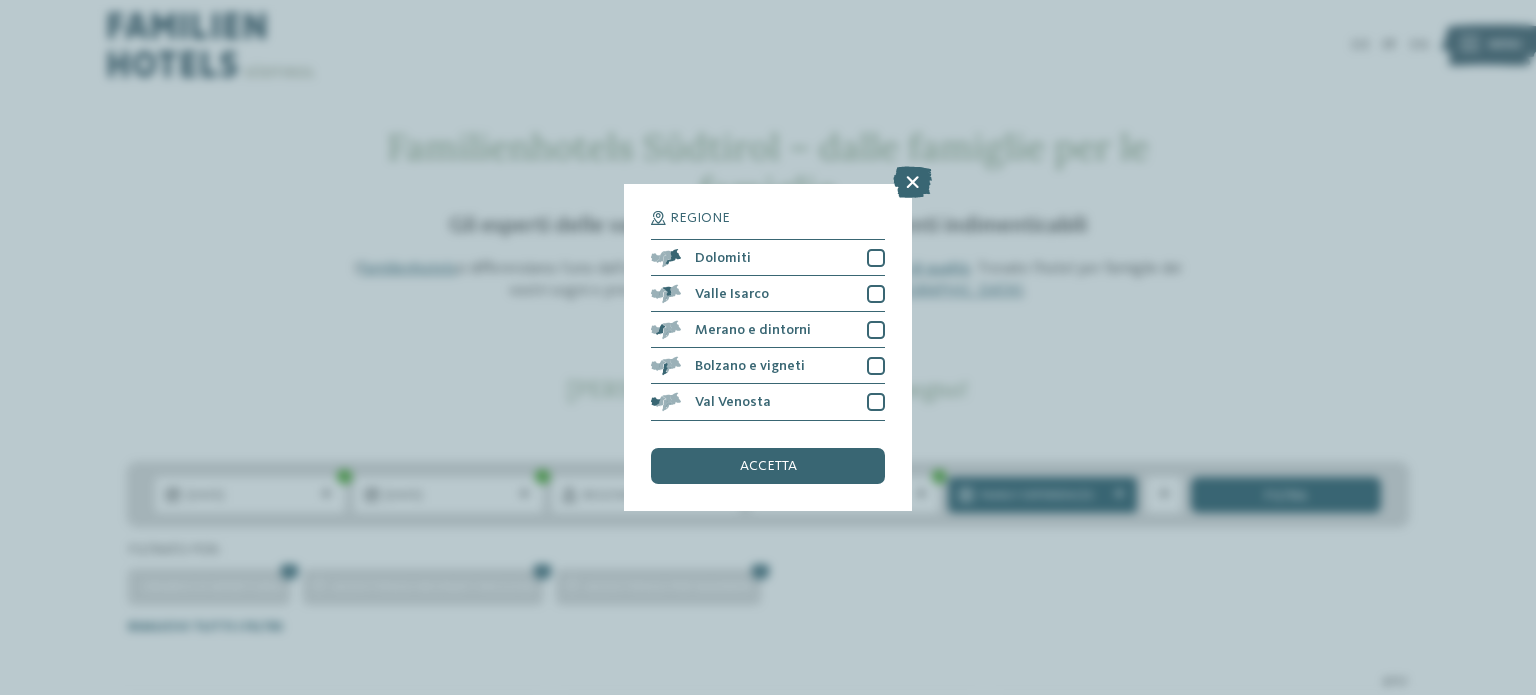 click on "Regione
Dolomiti" at bounding box center [768, 347] 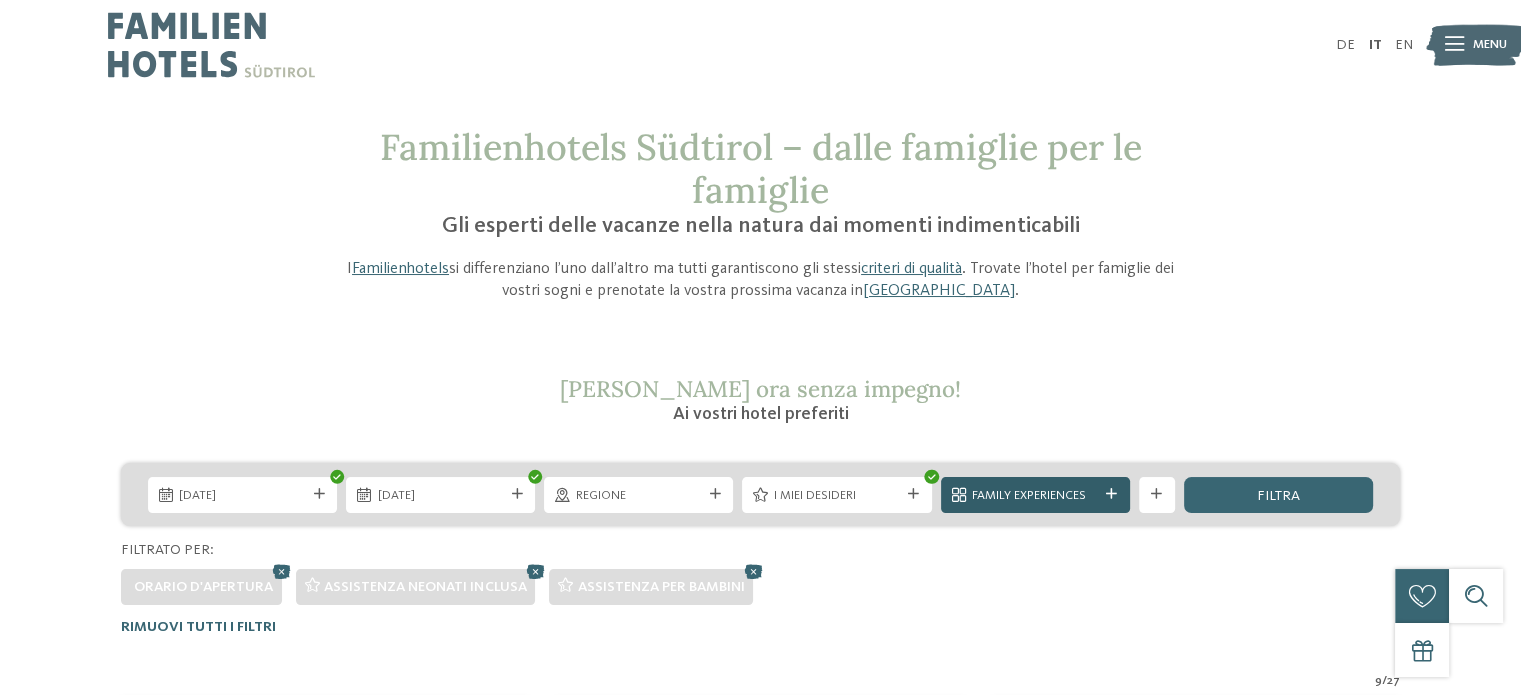 click on "Family Experiences" at bounding box center (1035, 496) 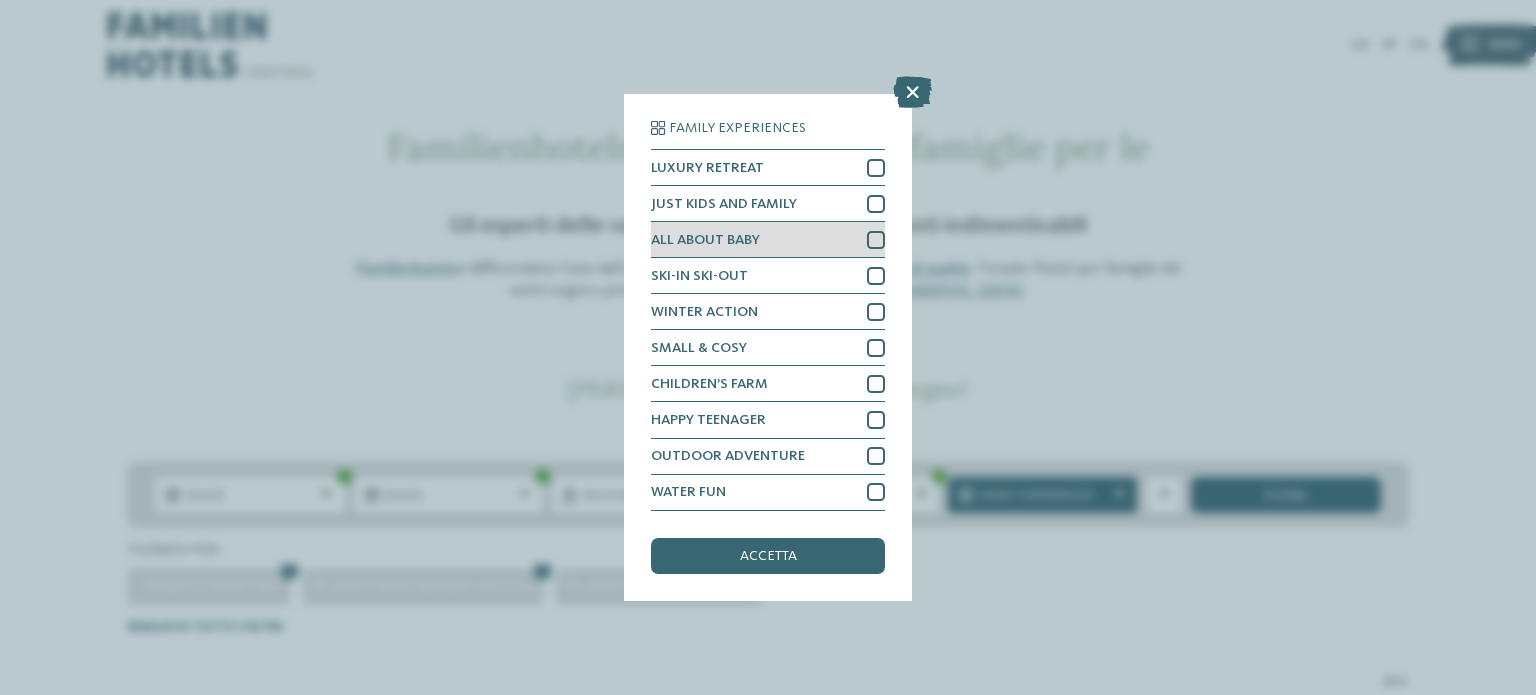 click at bounding box center (876, 240) 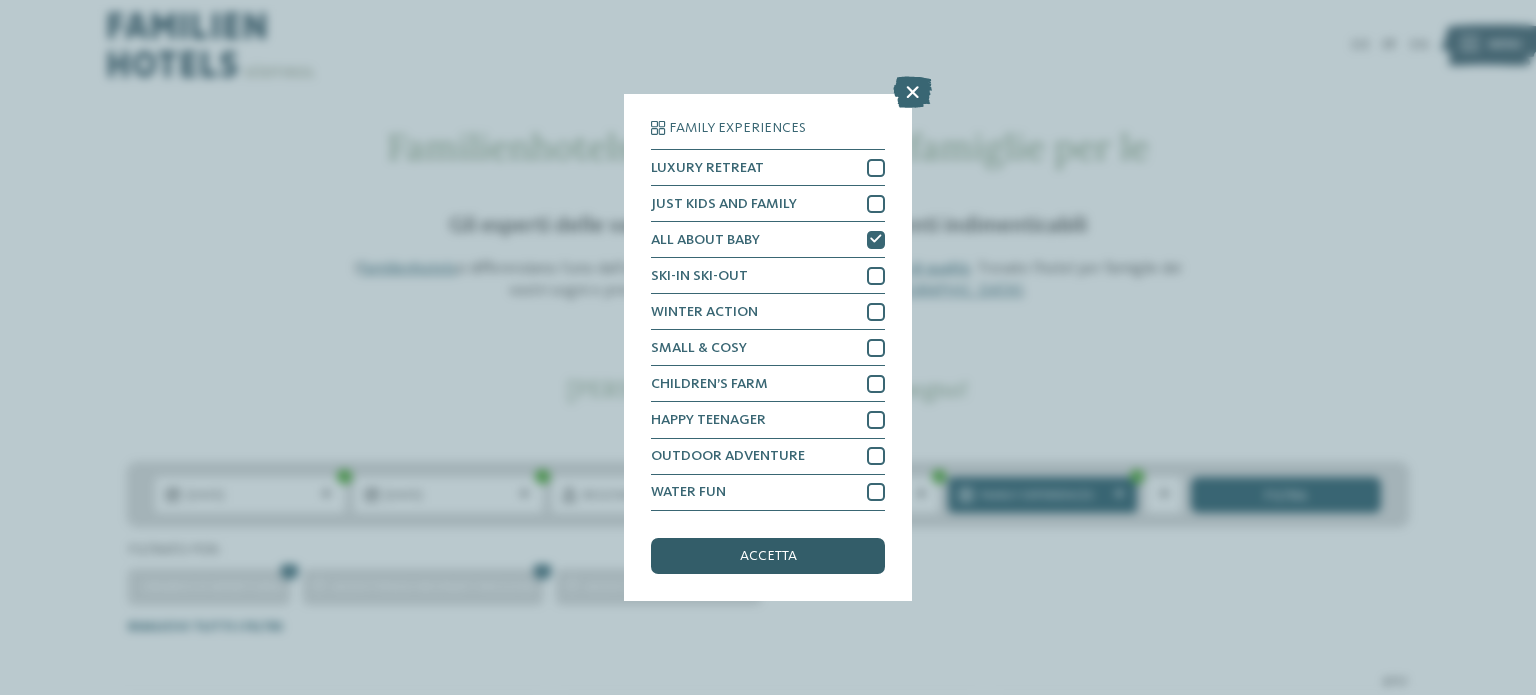 click on "accetta" at bounding box center [768, 556] 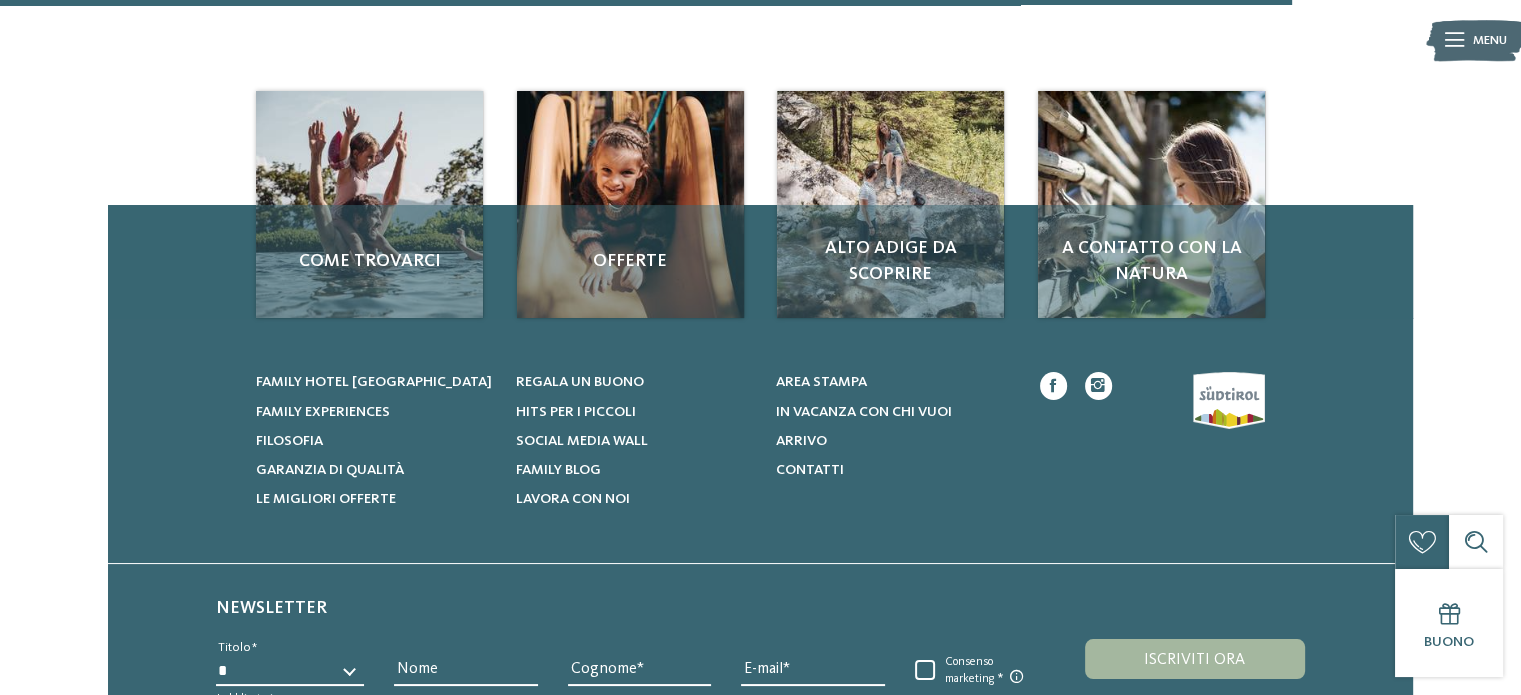 scroll, scrollTop: 2079, scrollLeft: 0, axis: vertical 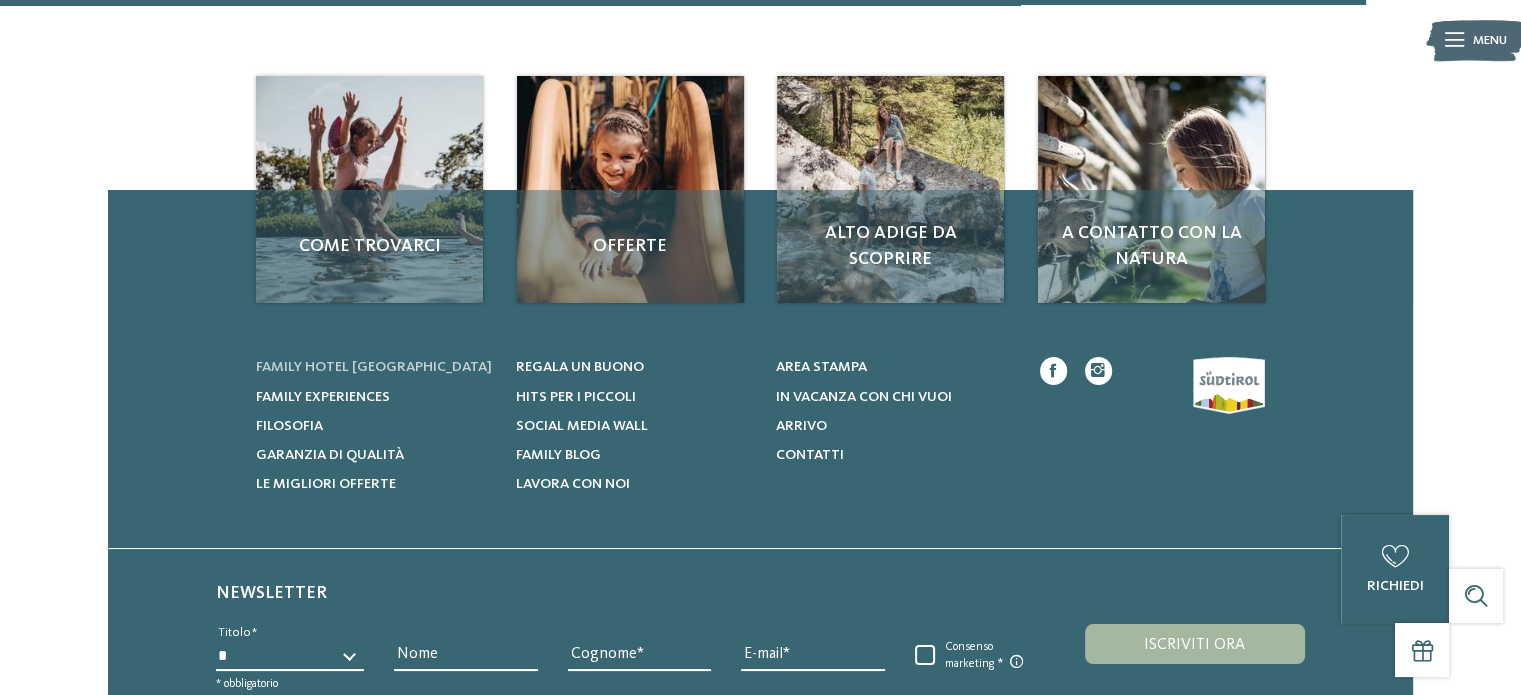 click on "Family hotel [GEOGRAPHIC_DATA]" at bounding box center [374, 367] 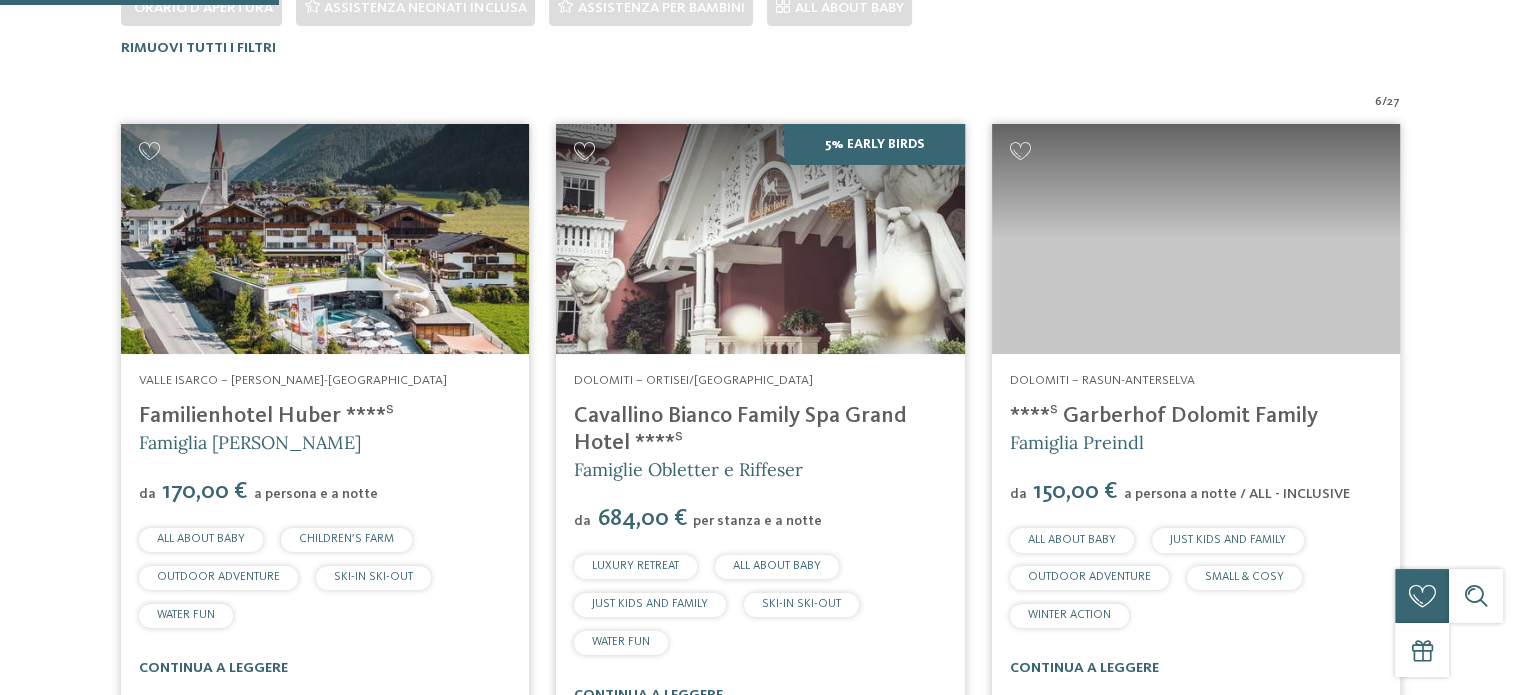 scroll, scrollTop: 579, scrollLeft: 0, axis: vertical 